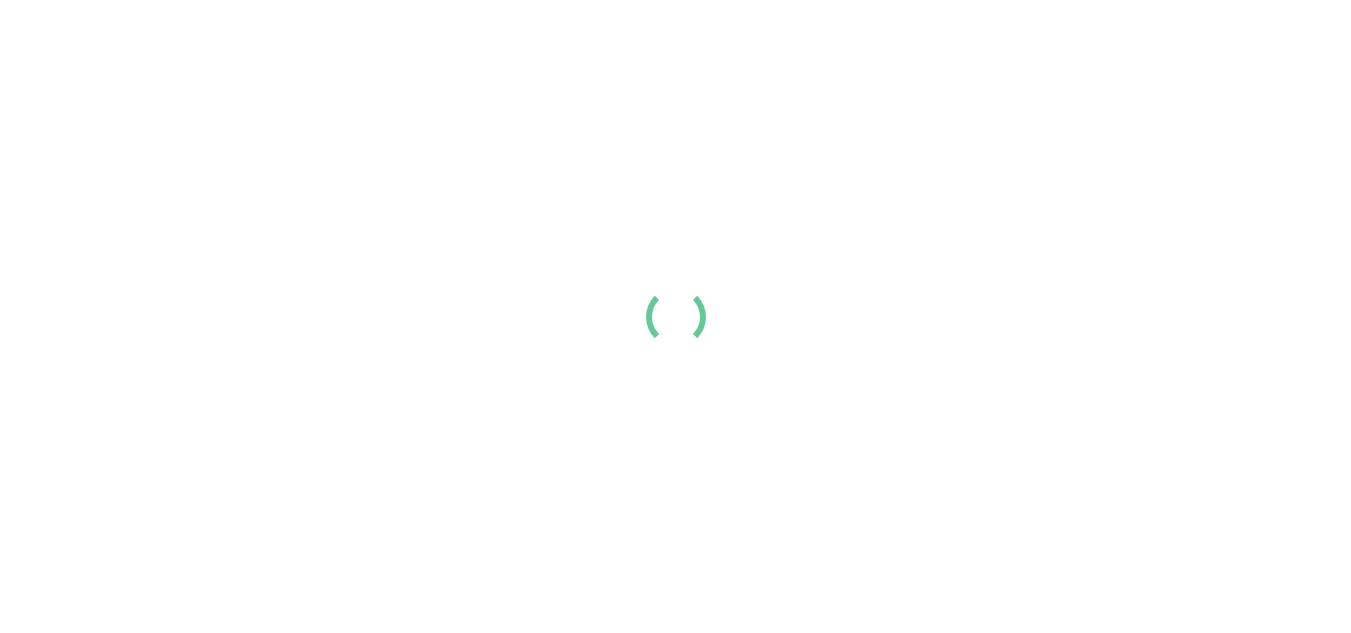 scroll, scrollTop: 0, scrollLeft: 0, axis: both 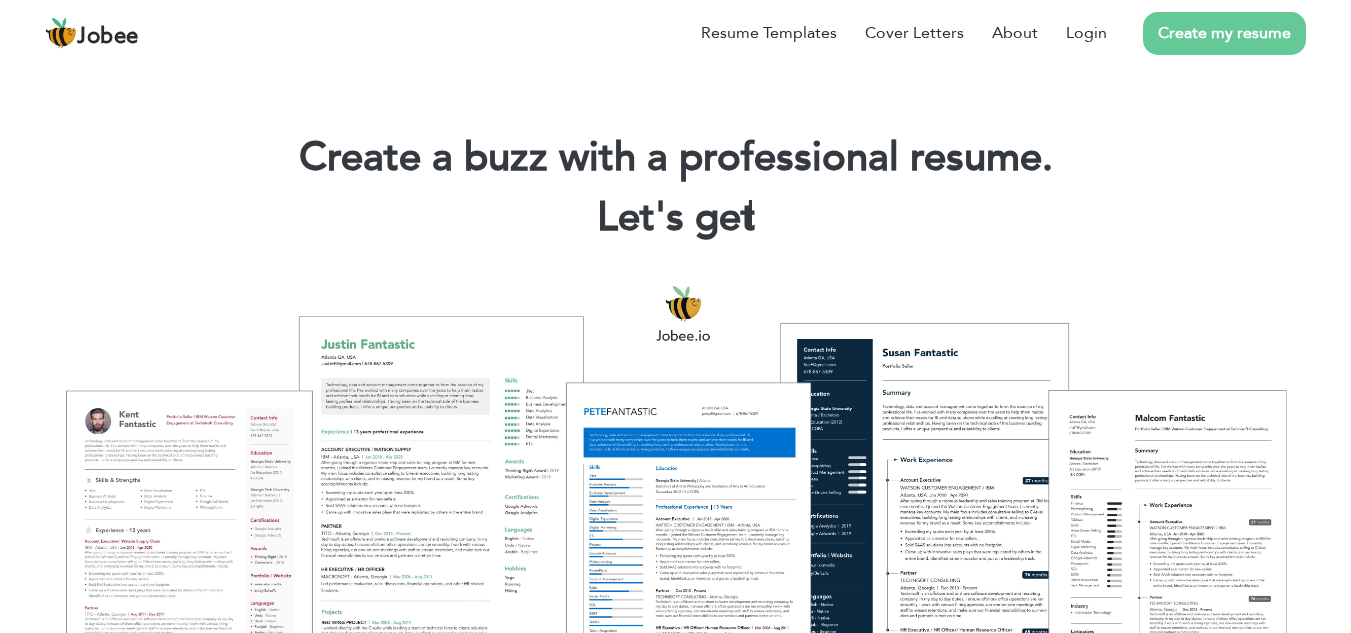 click on "Create my resume" at bounding box center (1224, 33) 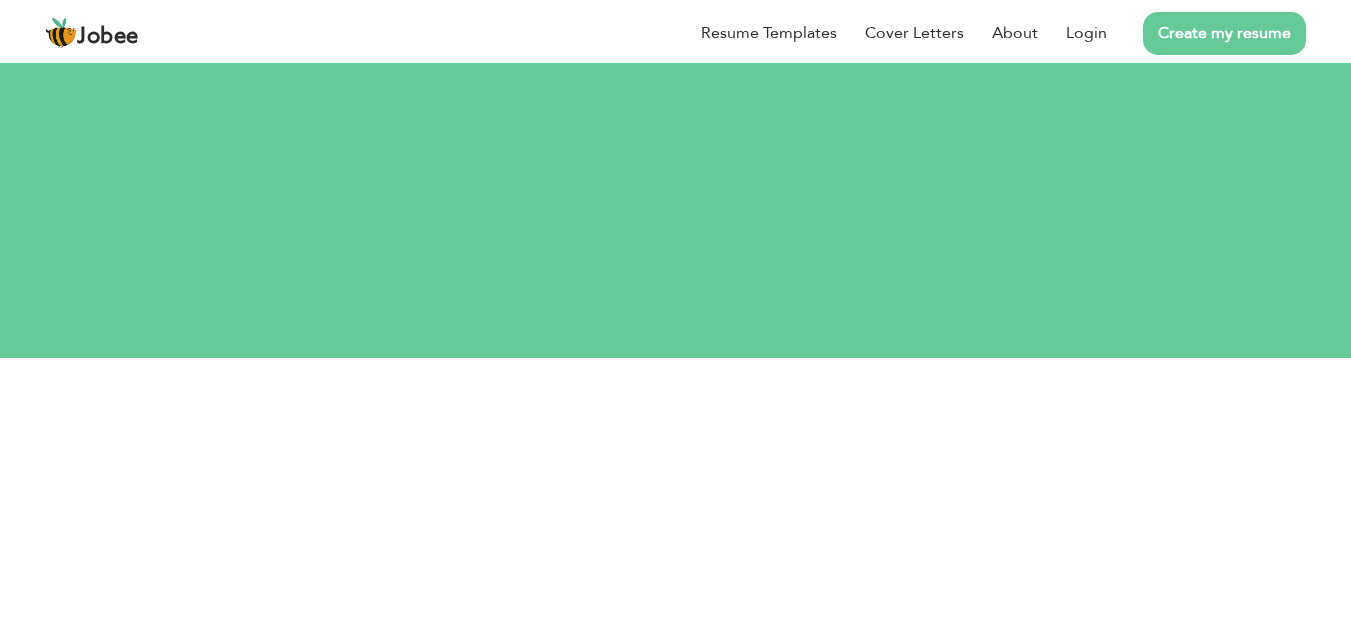 scroll, scrollTop: 0, scrollLeft: 0, axis: both 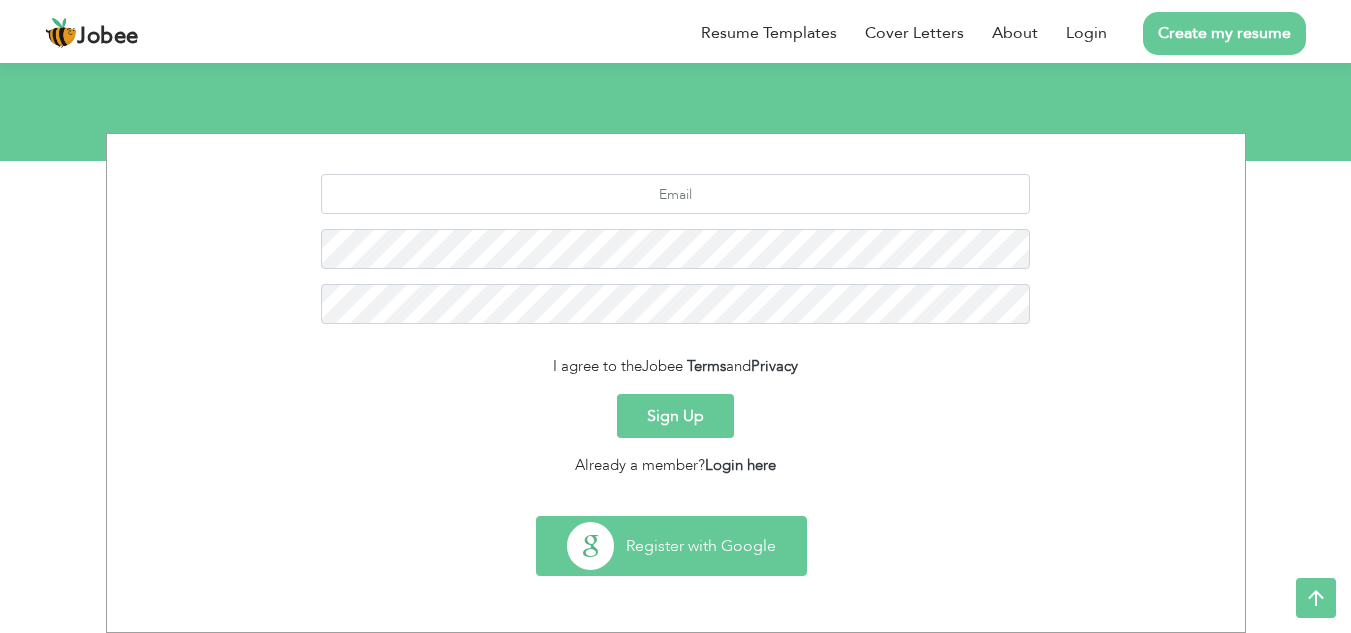 click on "Register with Google" at bounding box center (671, 546) 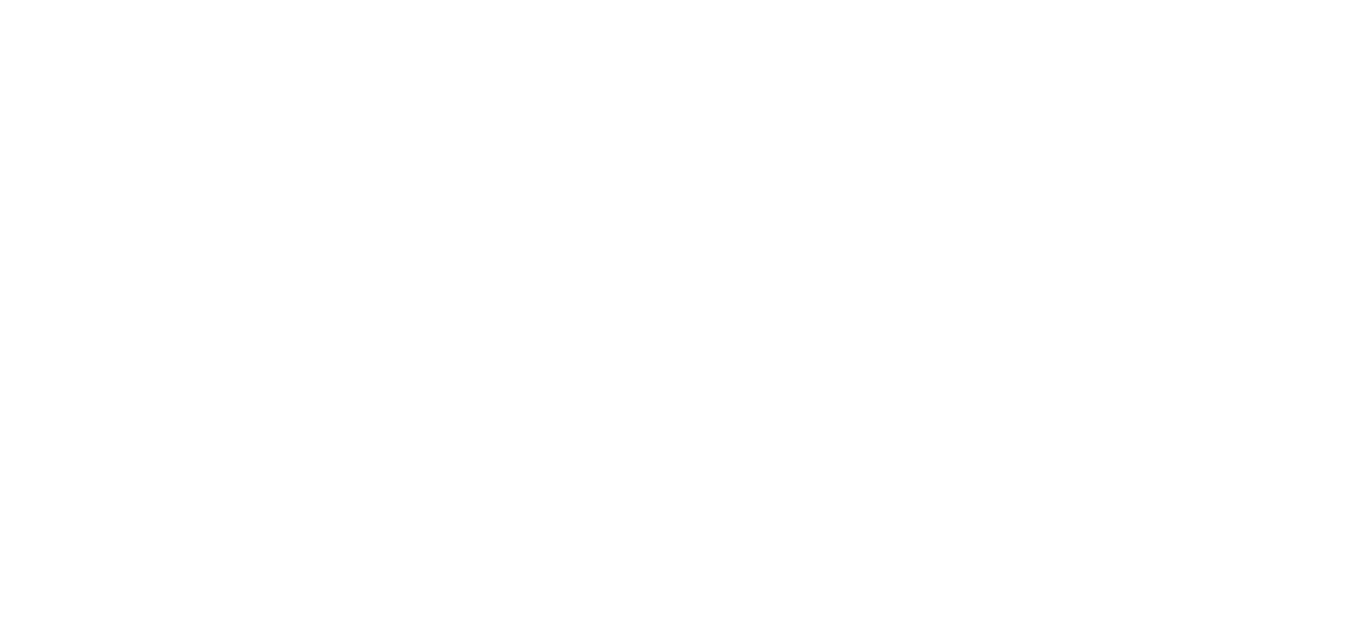 scroll, scrollTop: 0, scrollLeft: 0, axis: both 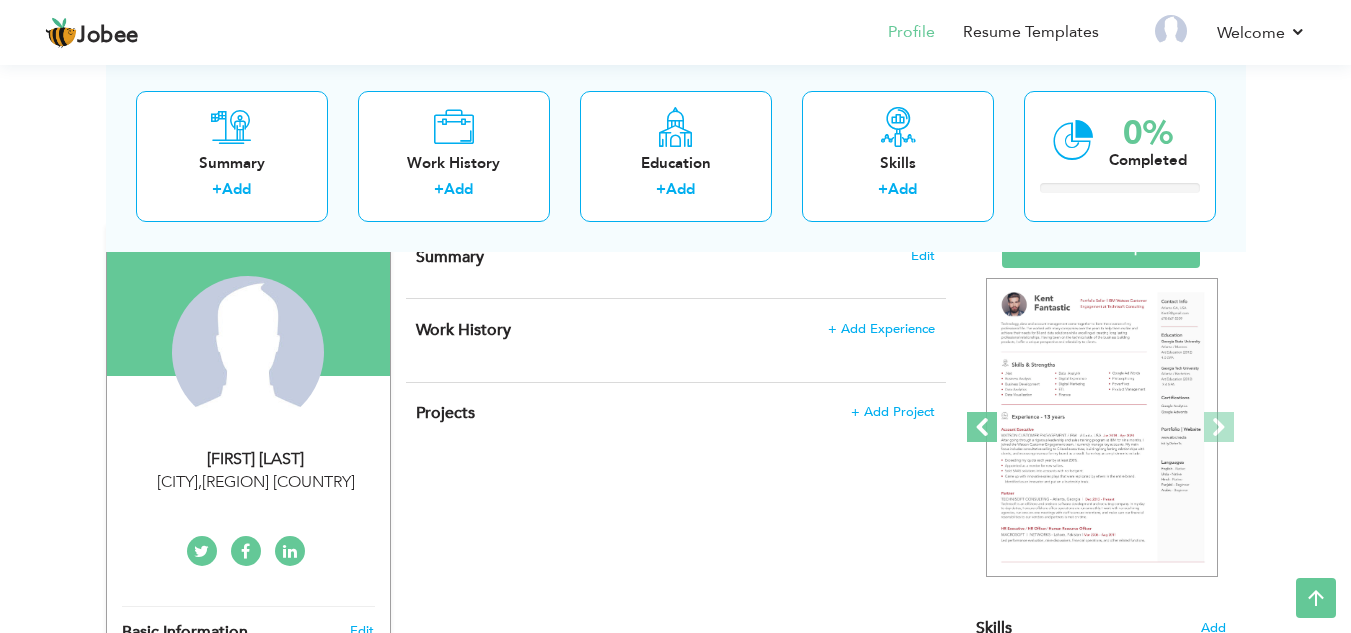 click at bounding box center [982, 427] 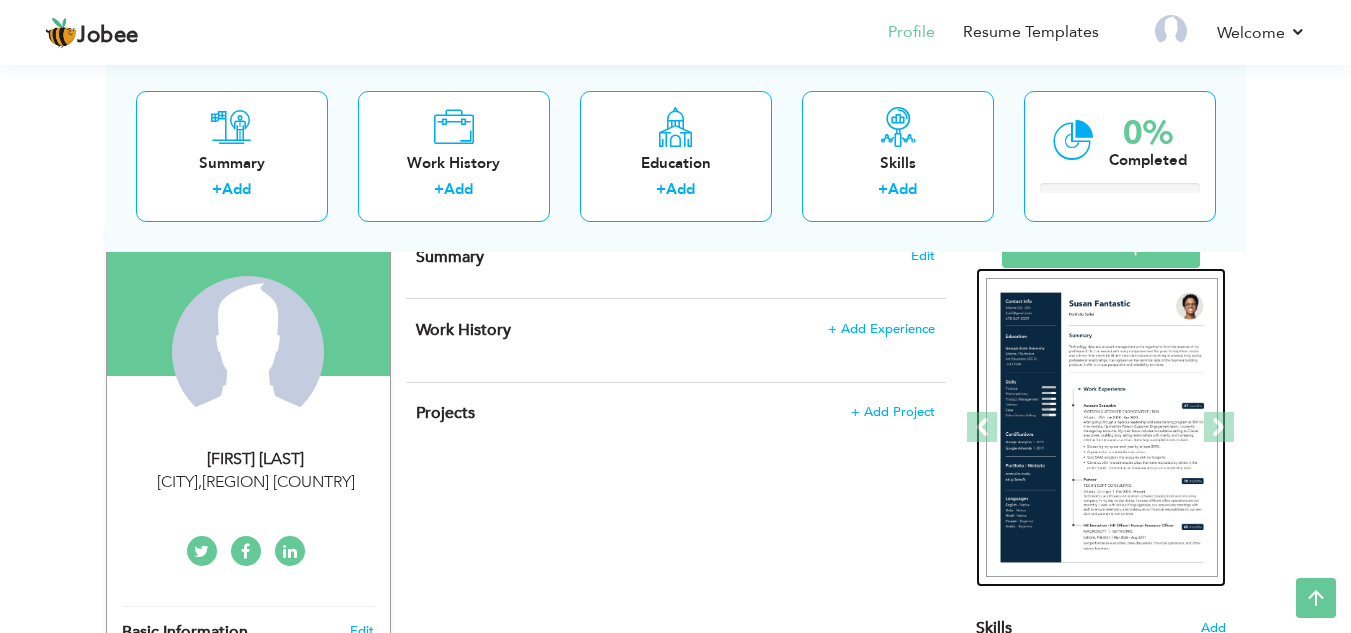 click at bounding box center (1102, 428) 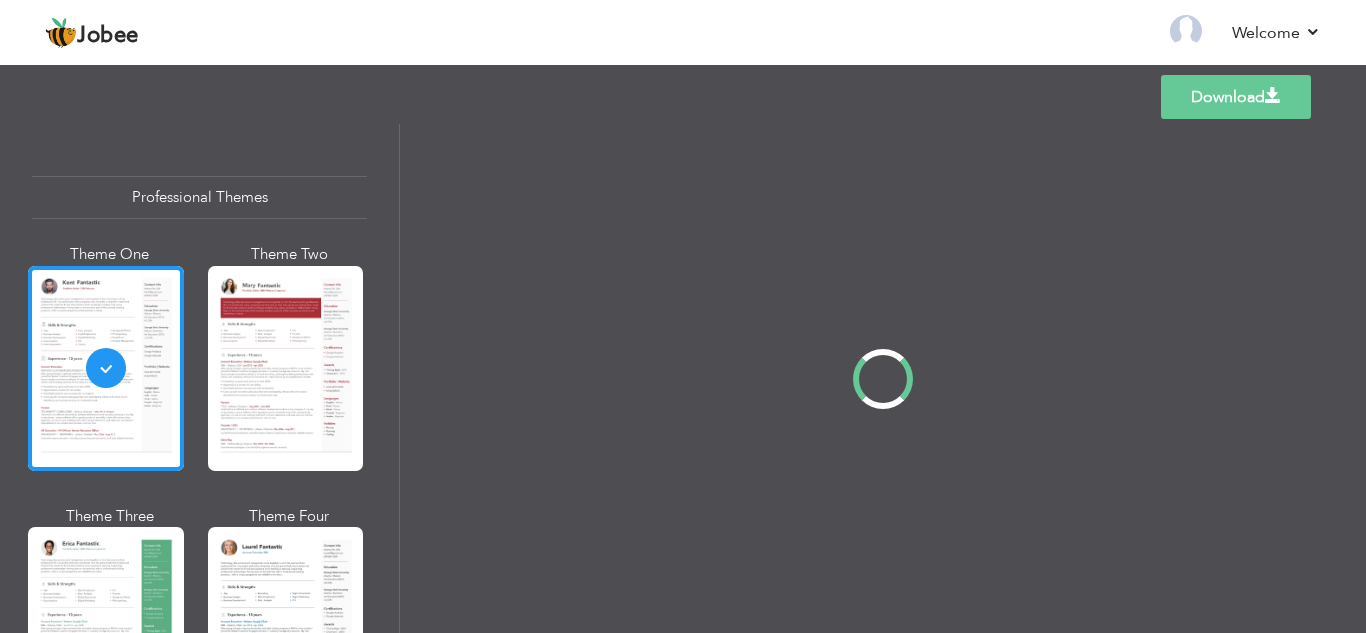 scroll, scrollTop: 0, scrollLeft: 0, axis: both 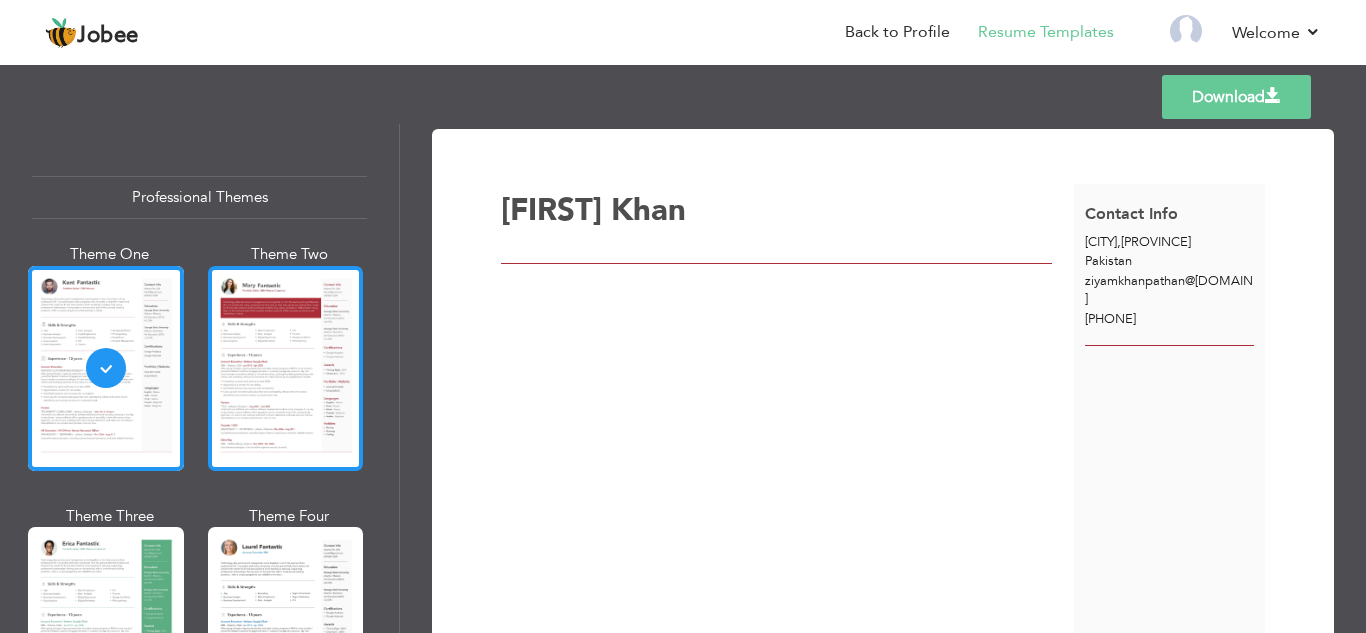 click at bounding box center (286, 368) 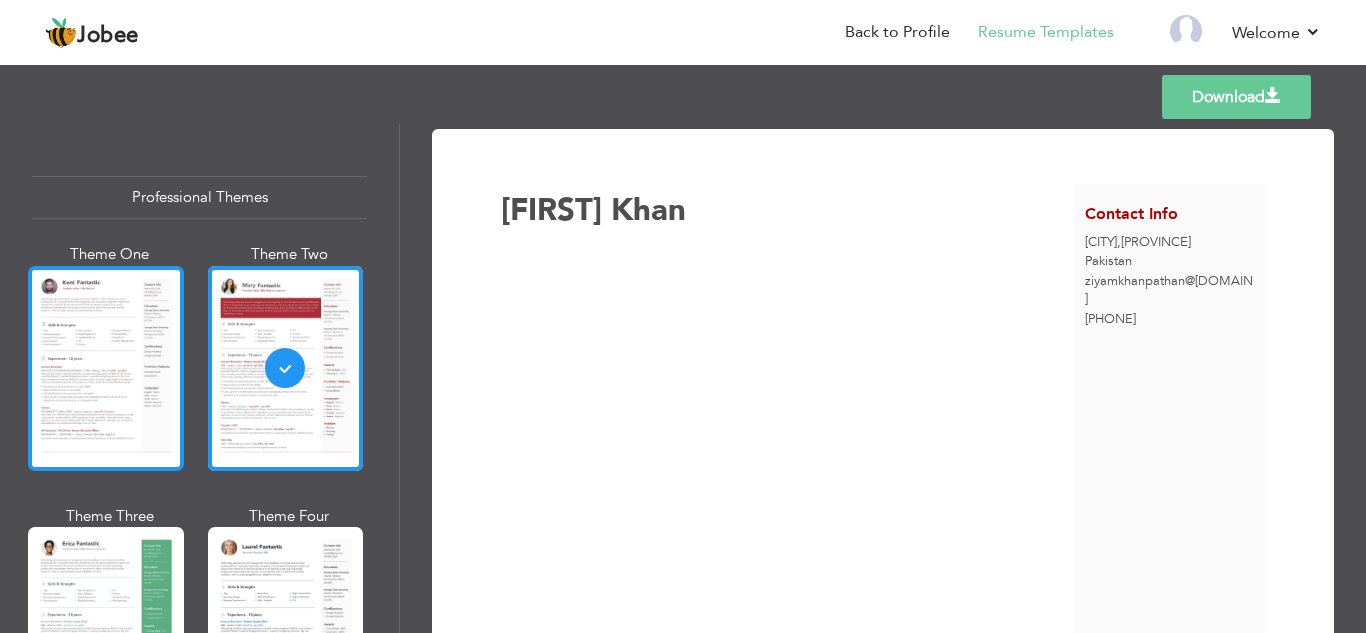 click at bounding box center (106, 368) 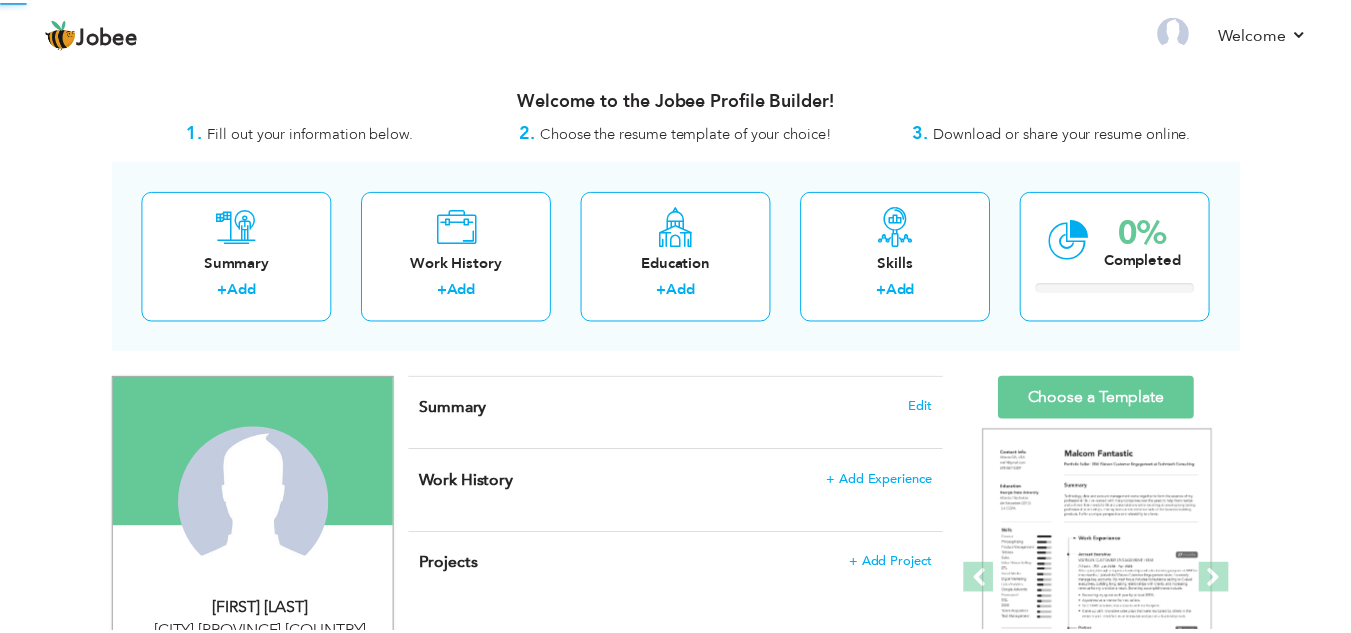 scroll, scrollTop: 0, scrollLeft: 0, axis: both 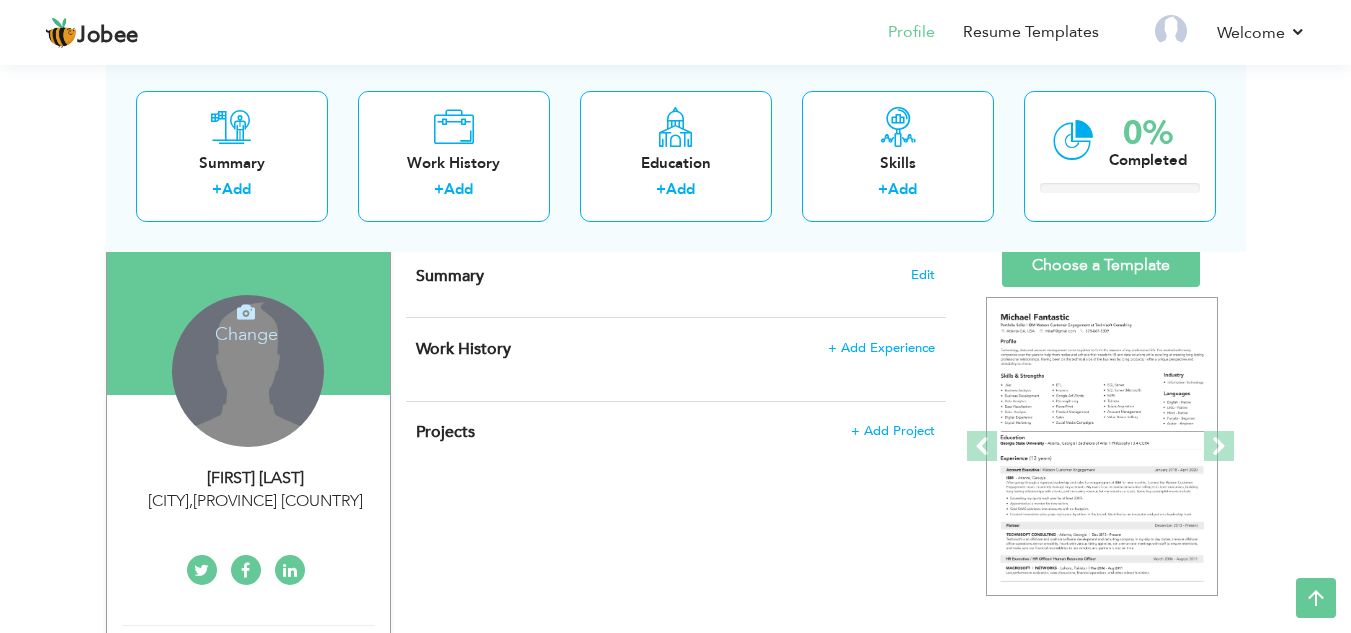 click on "Change
Remove" at bounding box center (248, 371) 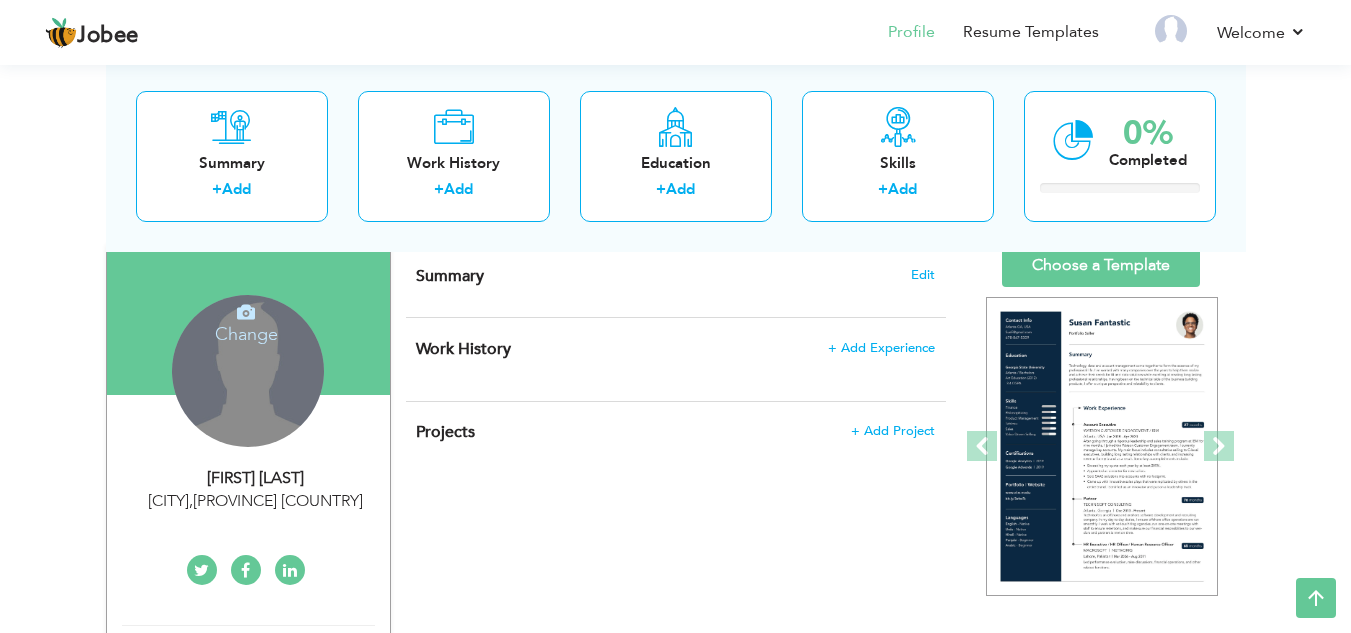 click on "Change
Remove" at bounding box center (248, 371) 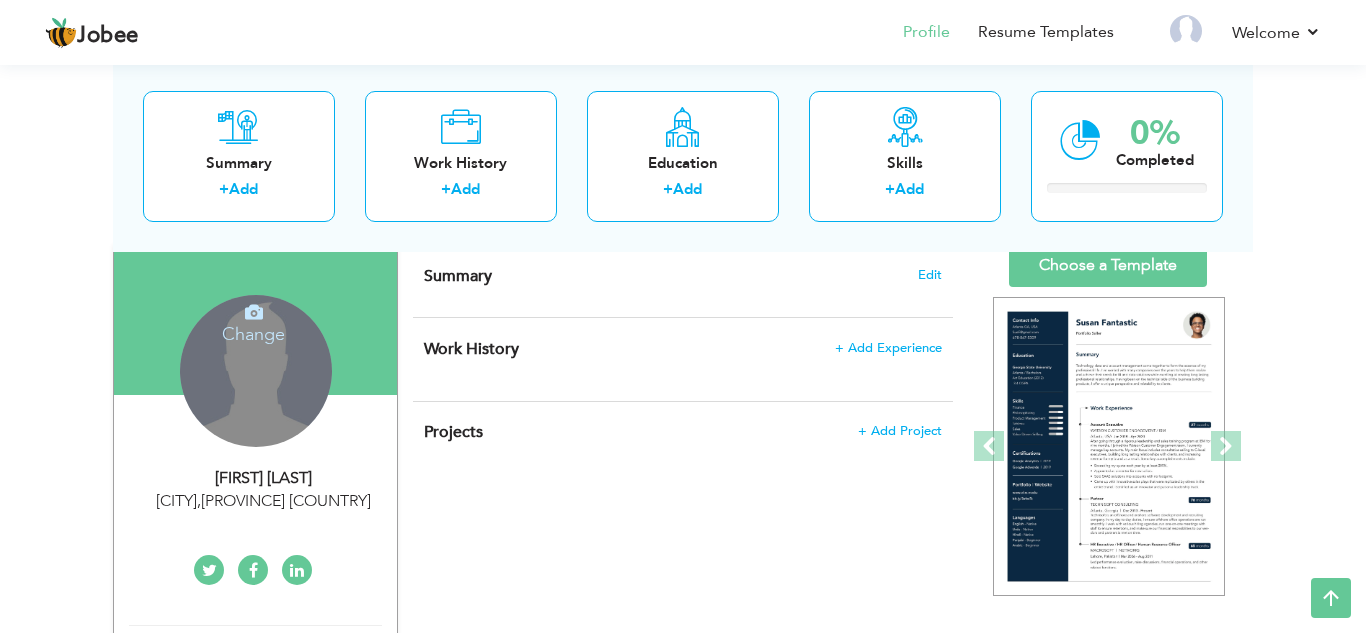 click on "Jobee
Profile
Resume Templates
Resume Templates
Cover Letters
About
My Resume
Welcome
Settings
Log off
Welcome" at bounding box center [683, 550] 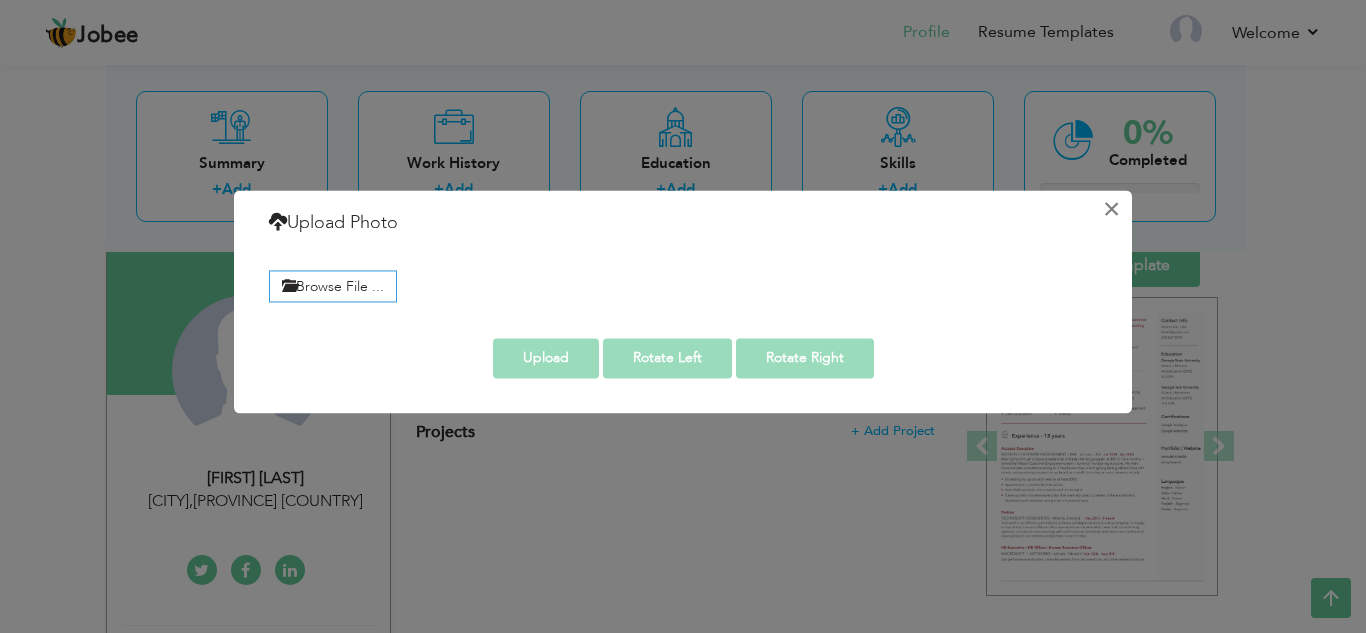 click on "×" at bounding box center (1111, 209) 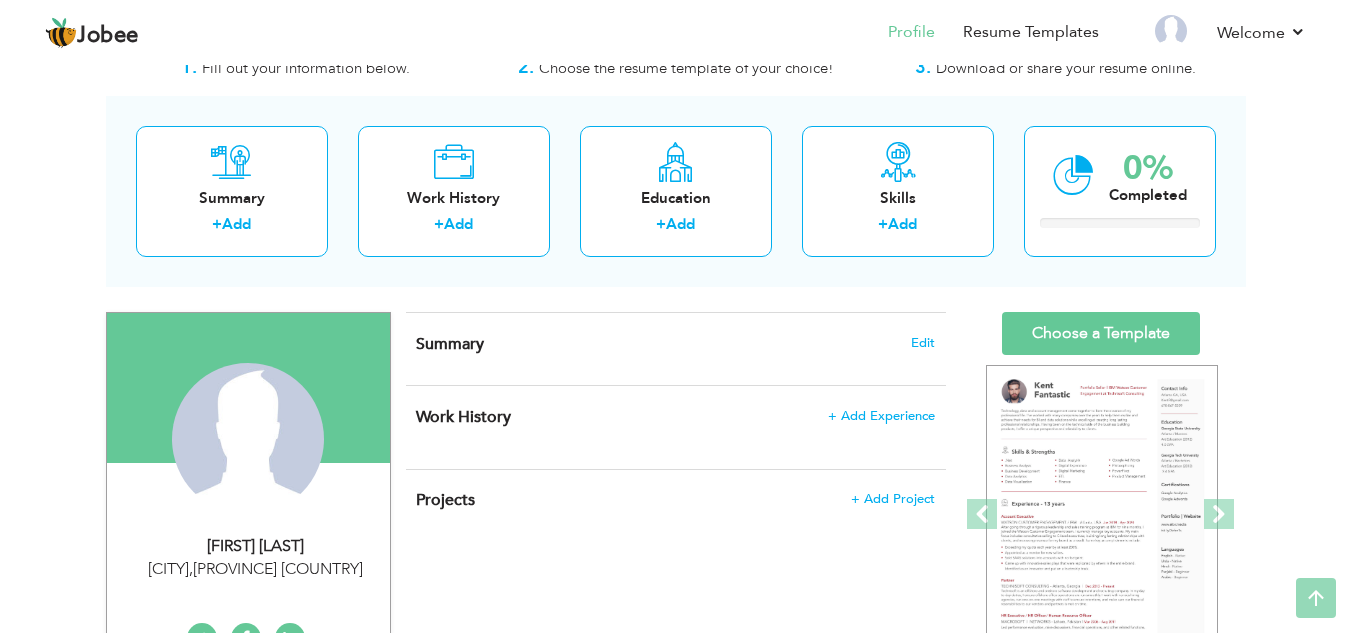 scroll, scrollTop: 64, scrollLeft: 0, axis: vertical 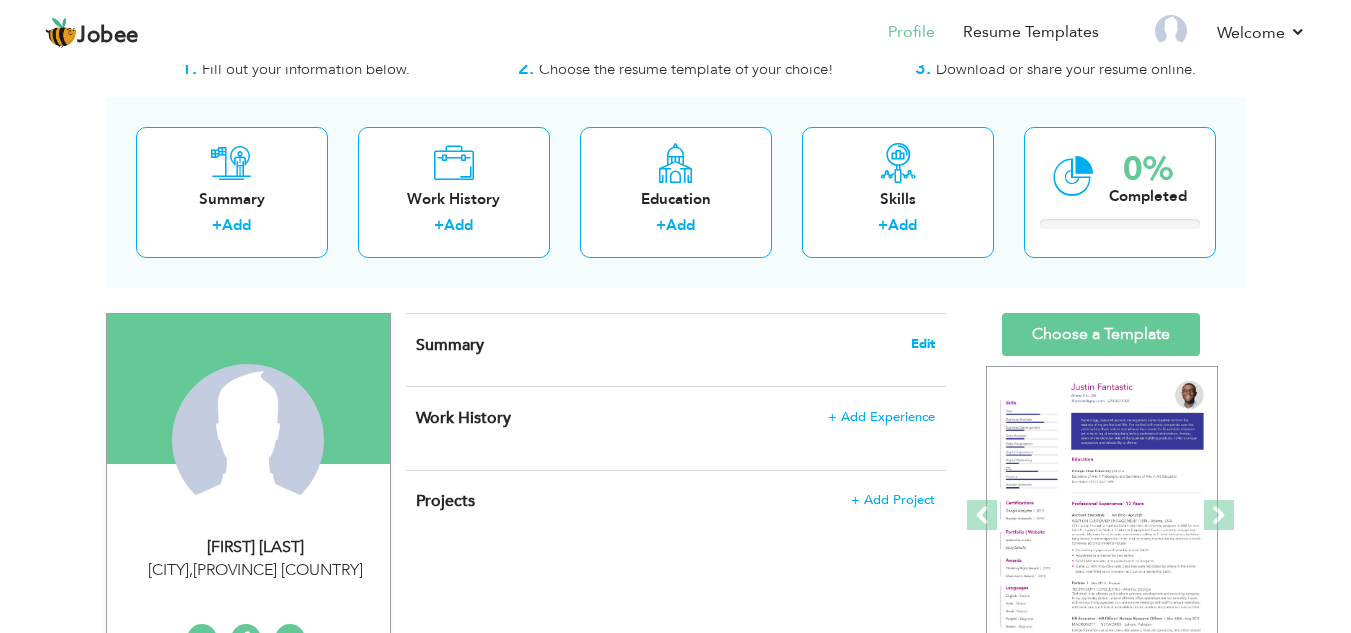 click on "Edit" at bounding box center (923, 344) 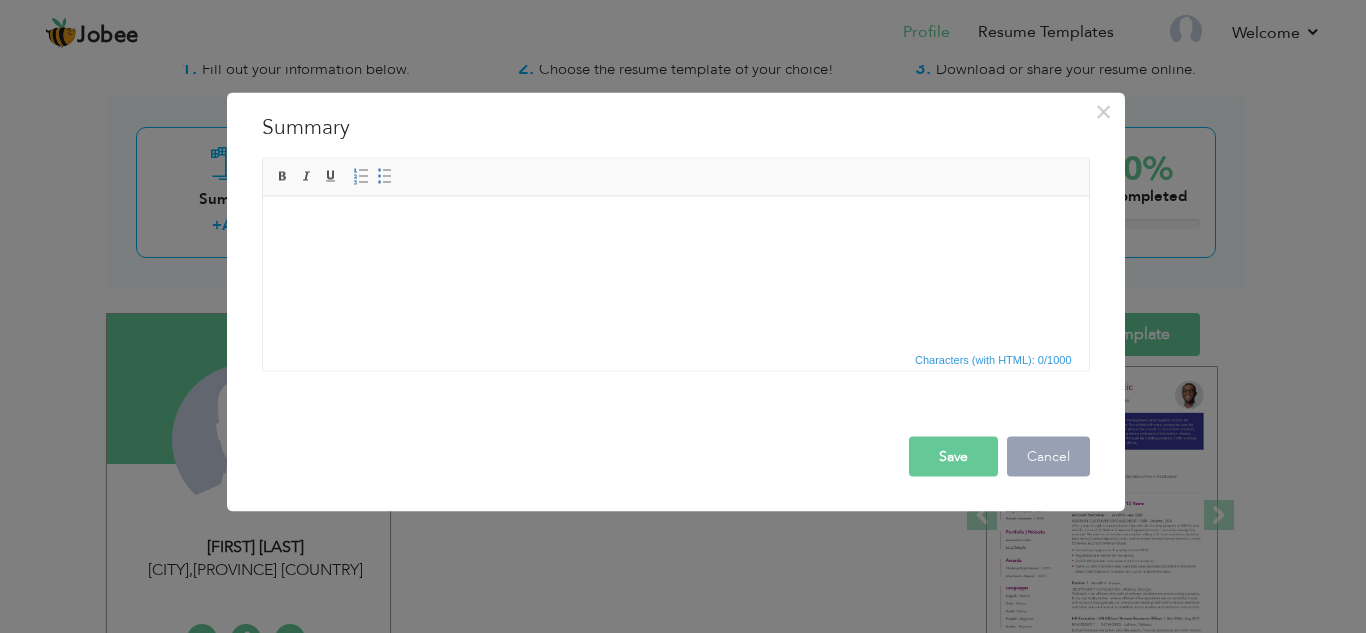 click on "Cancel" at bounding box center (1048, 456) 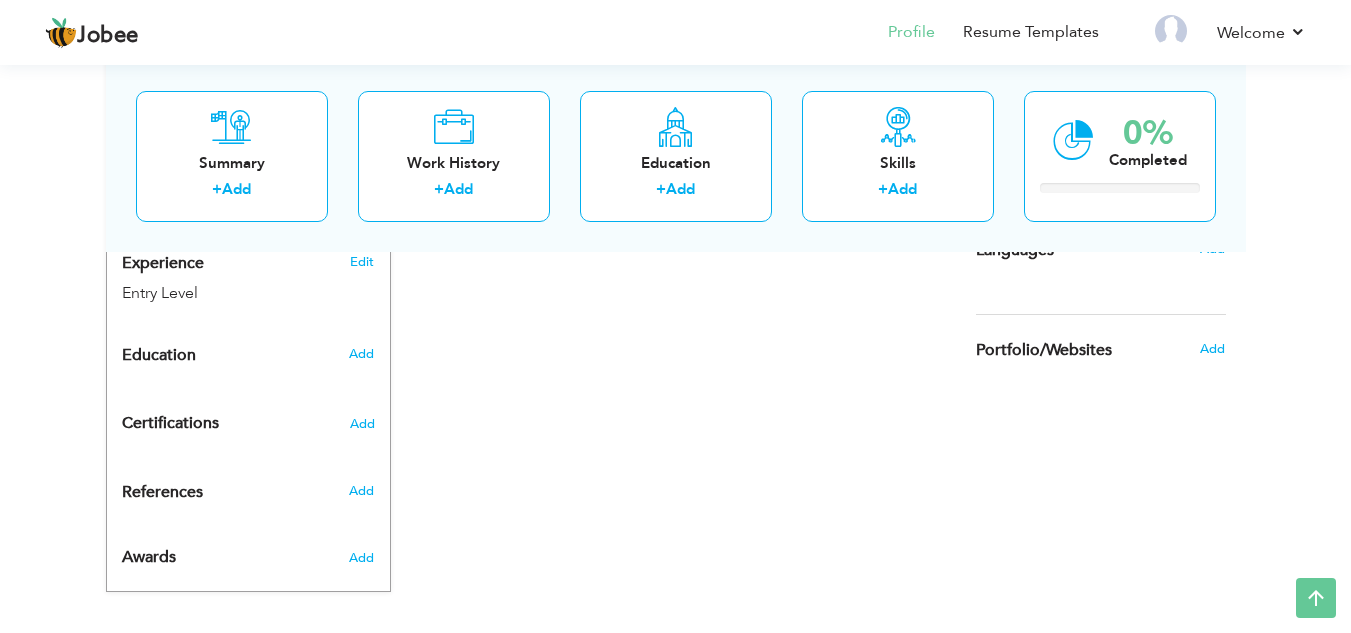 scroll, scrollTop: 723, scrollLeft: 0, axis: vertical 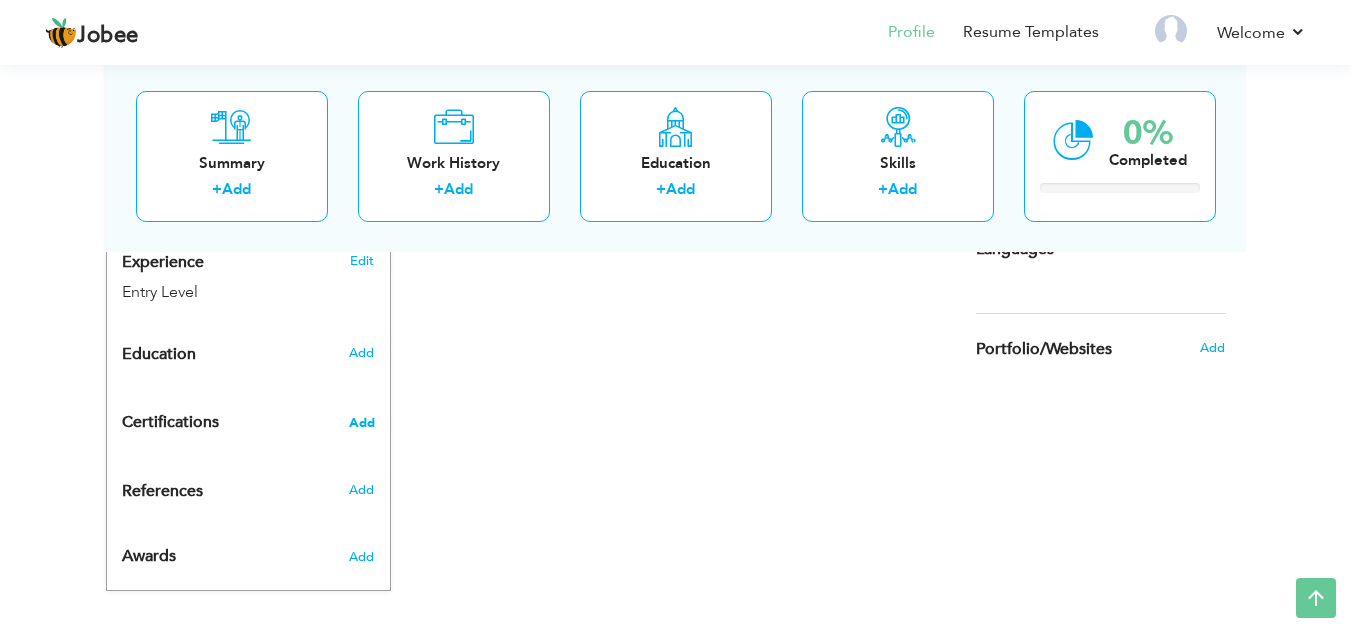 click on "Add" at bounding box center (362, 423) 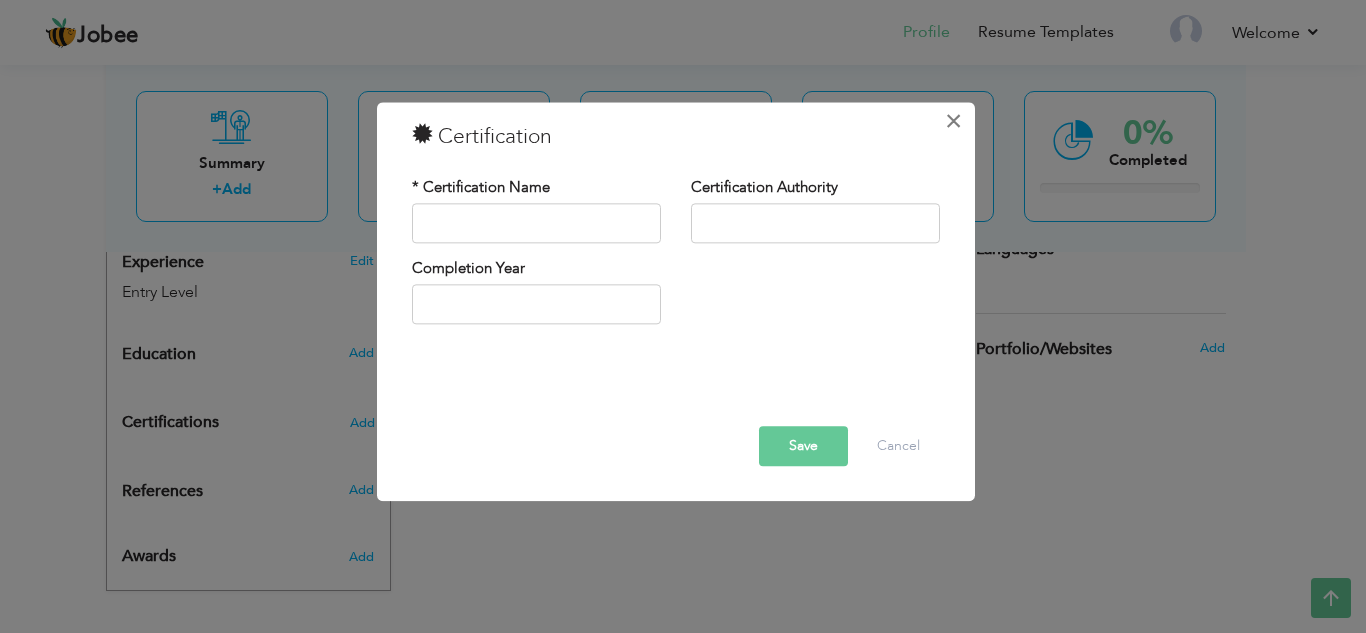 click on "×" at bounding box center (953, 121) 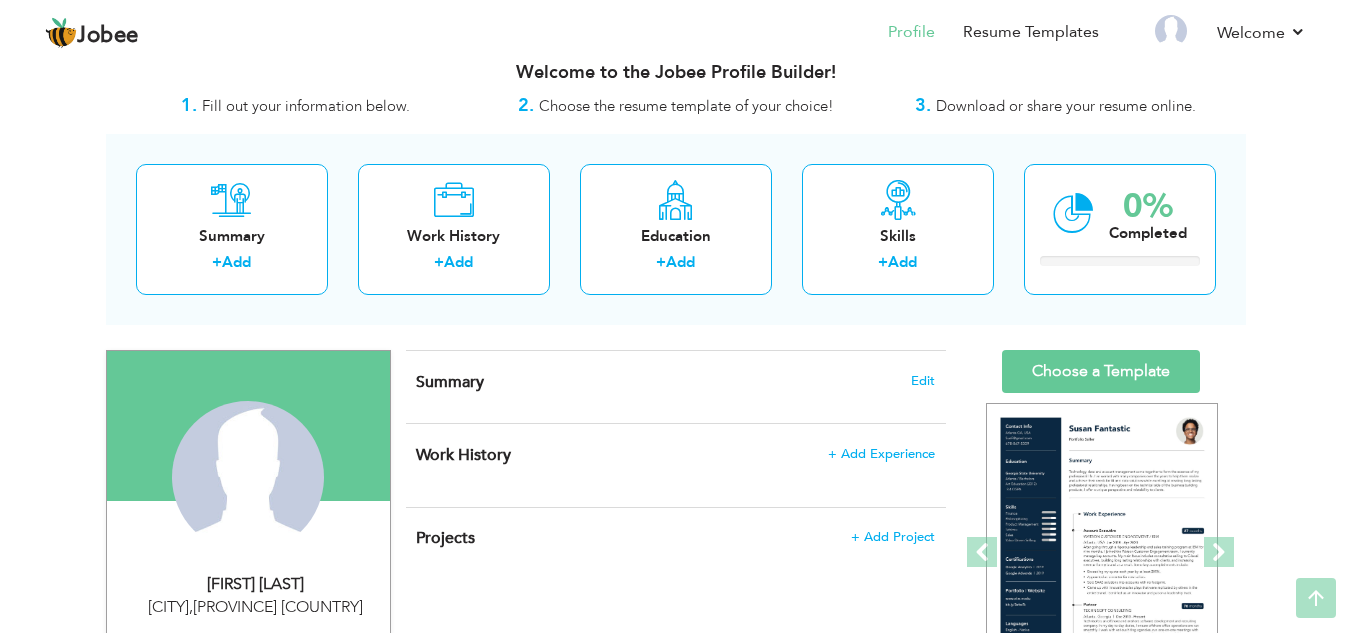 scroll, scrollTop: 0, scrollLeft: 0, axis: both 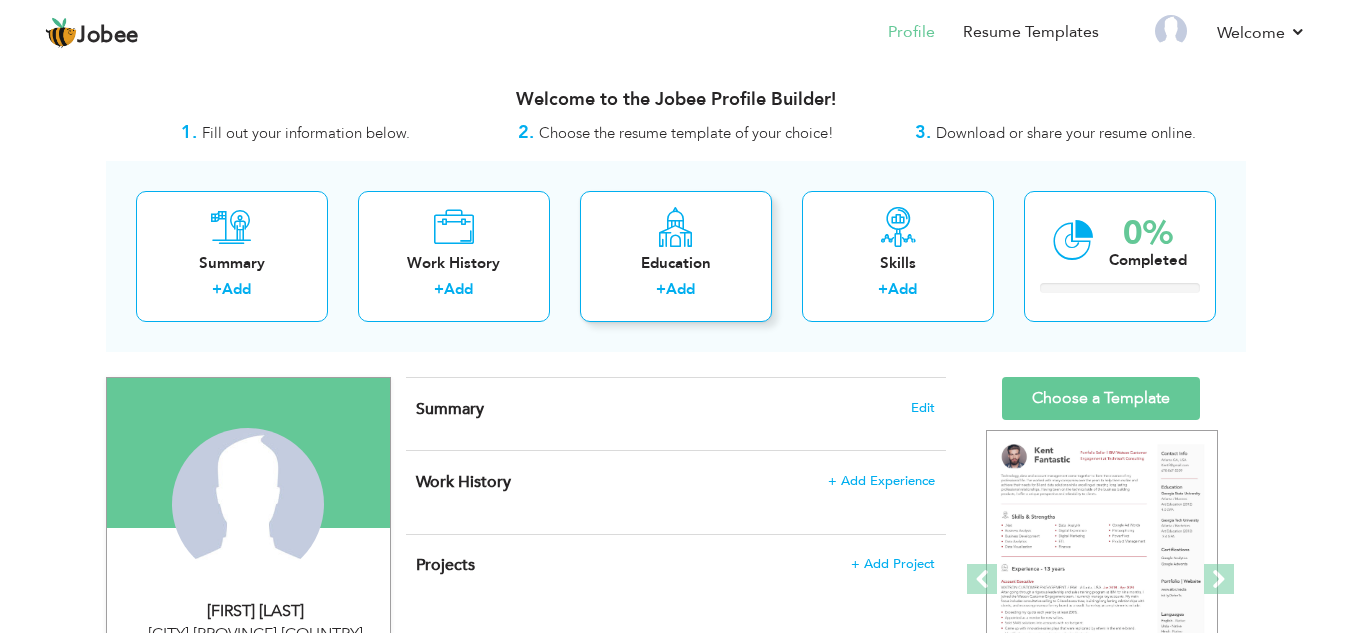 click on "+  Add" at bounding box center (676, 292) 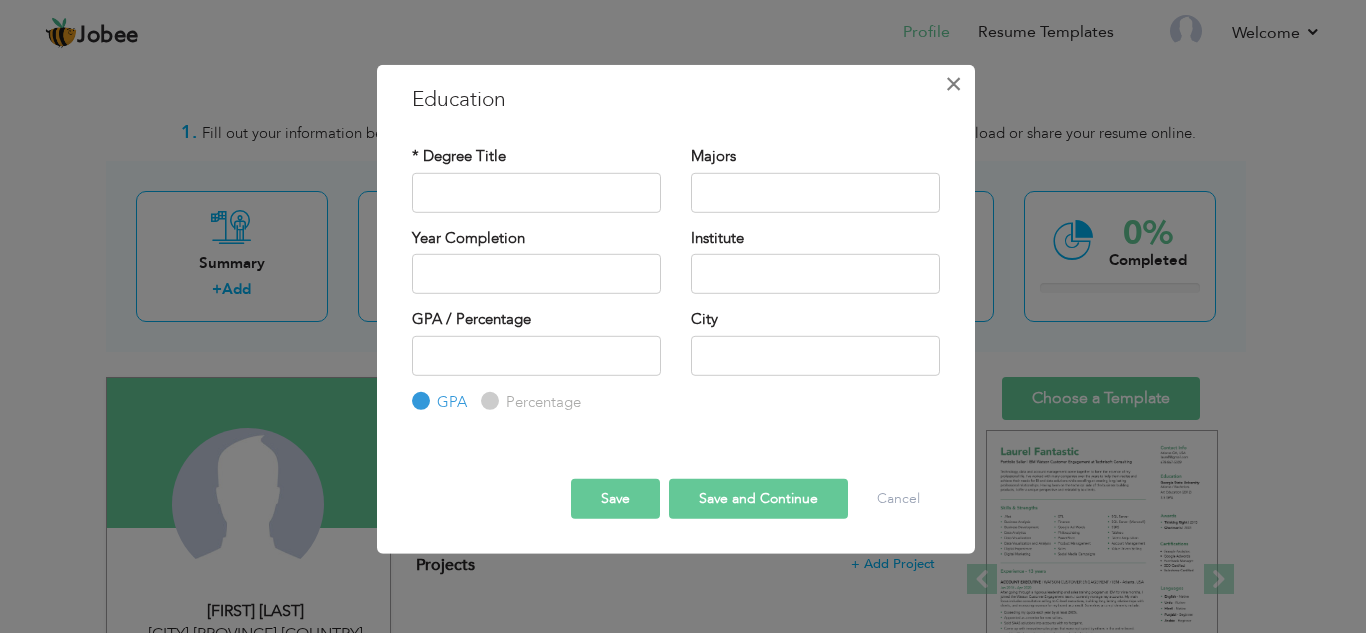 click on "×" at bounding box center [953, 83] 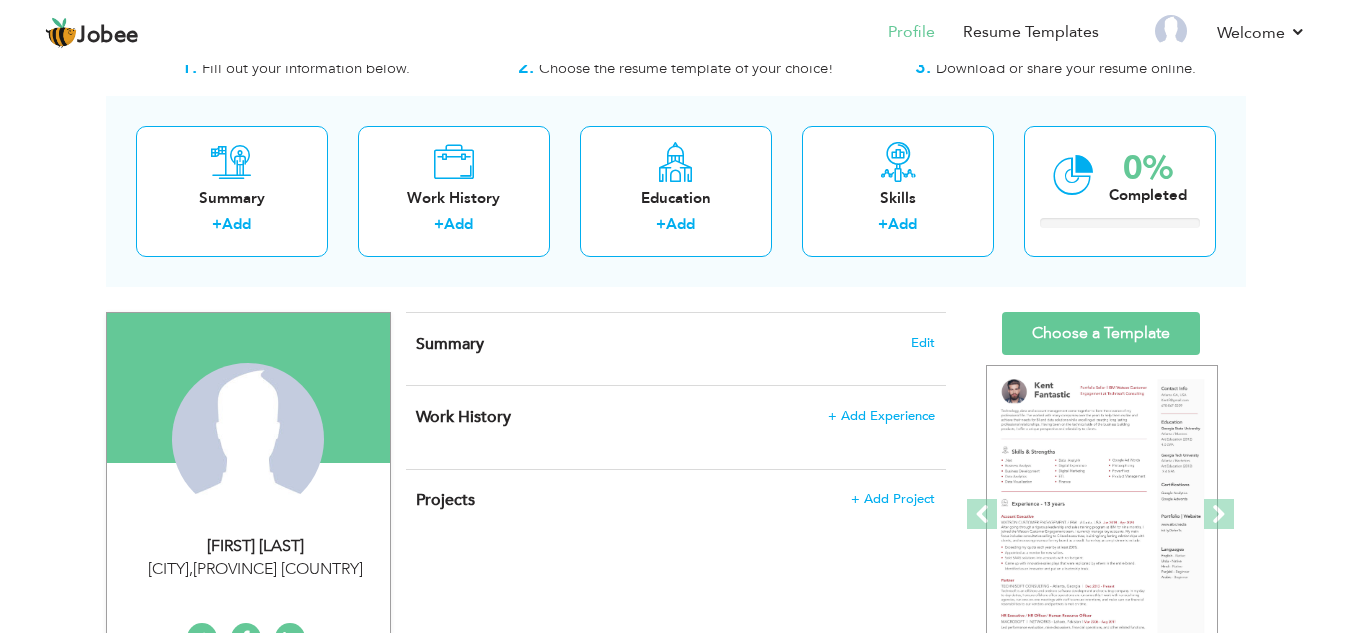 scroll, scrollTop: 0, scrollLeft: 0, axis: both 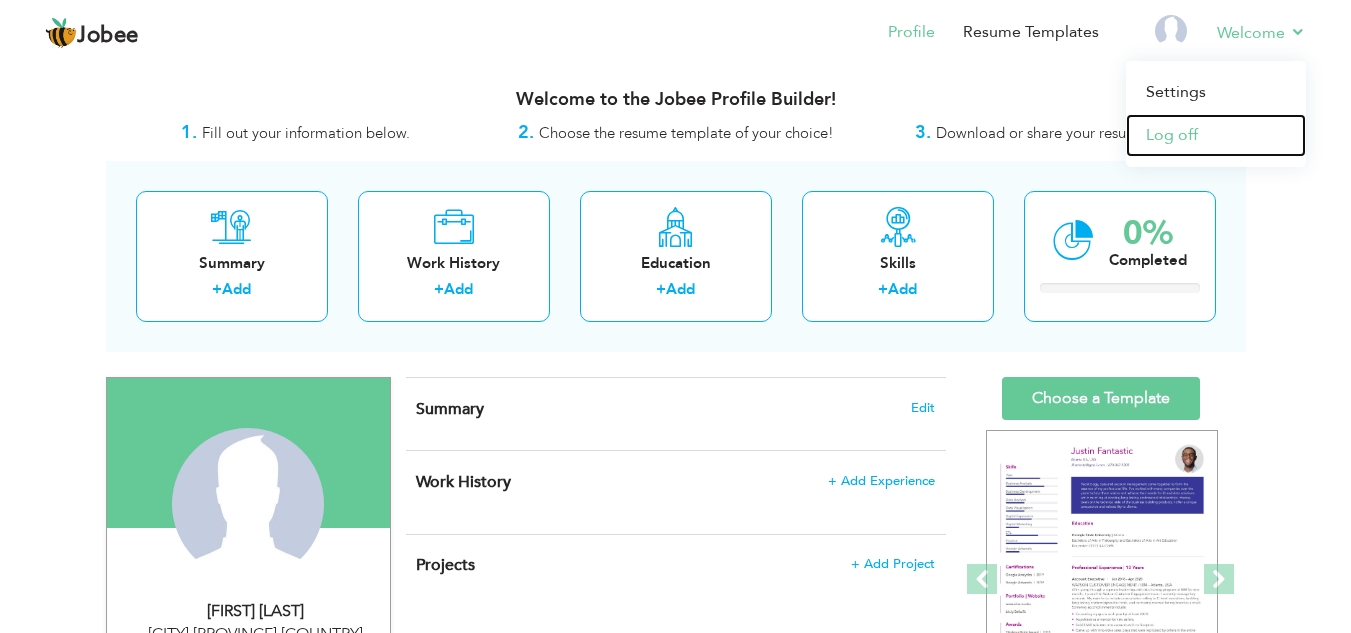click on "Log off" at bounding box center (1216, 135) 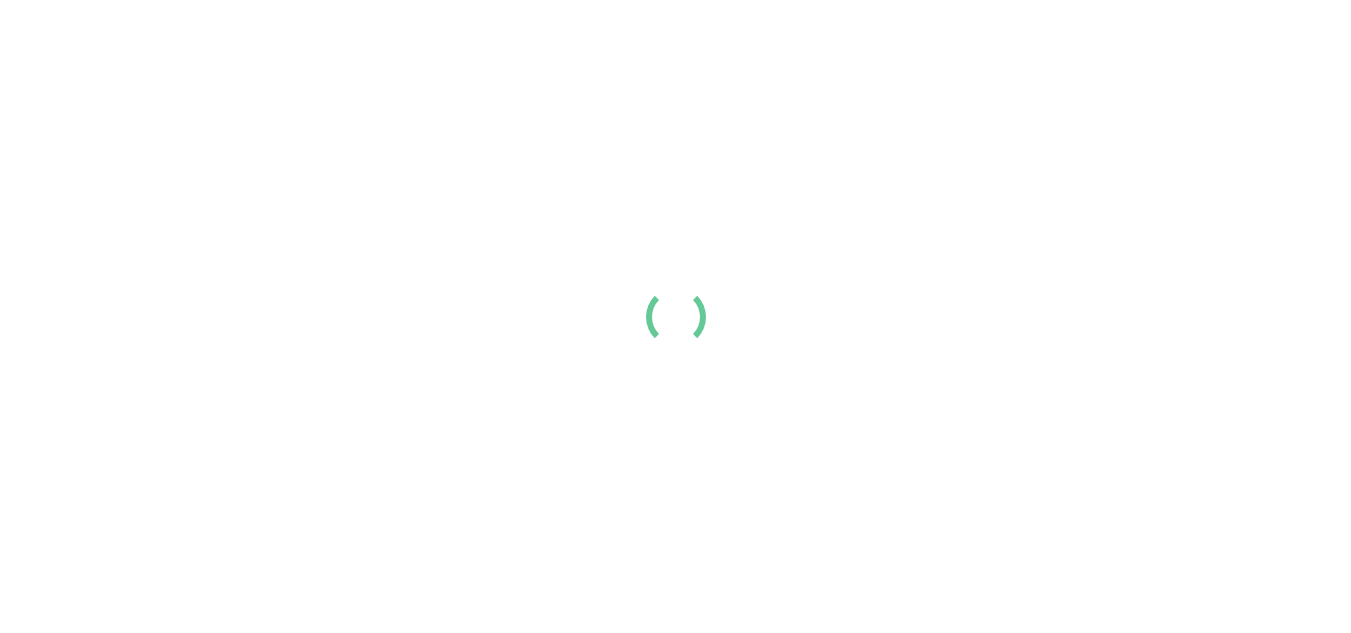 scroll, scrollTop: 0, scrollLeft: 0, axis: both 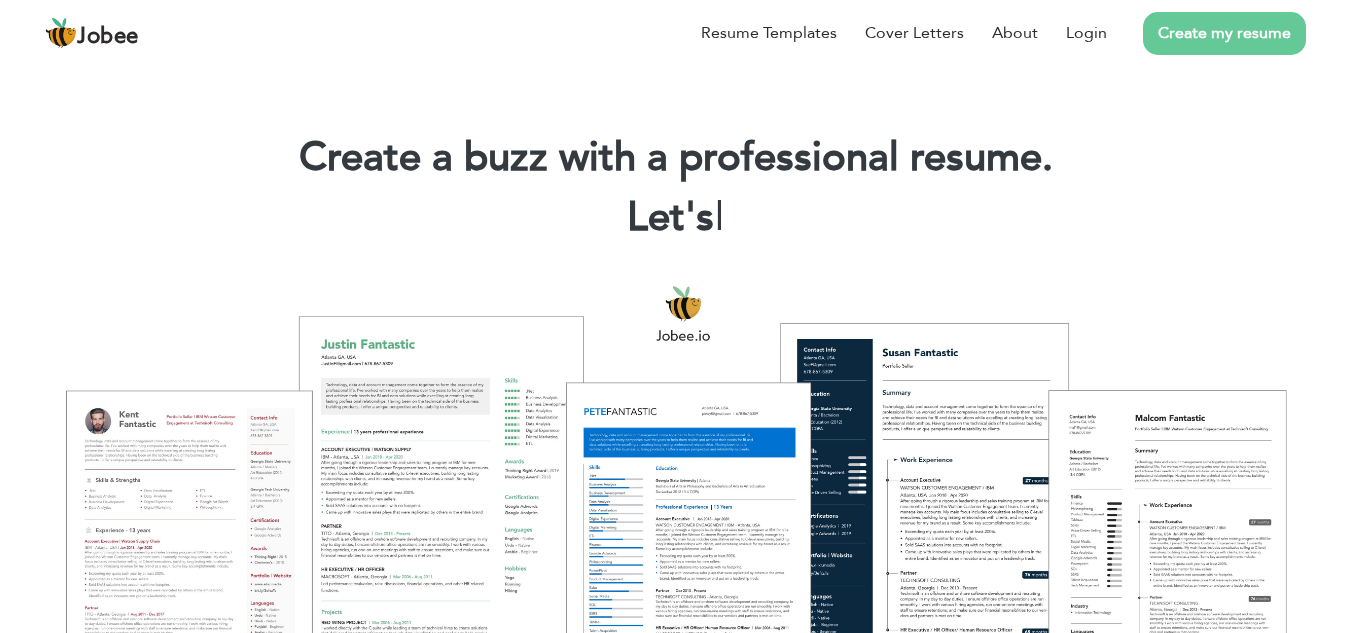 click on "Create my resume" at bounding box center (1224, 33) 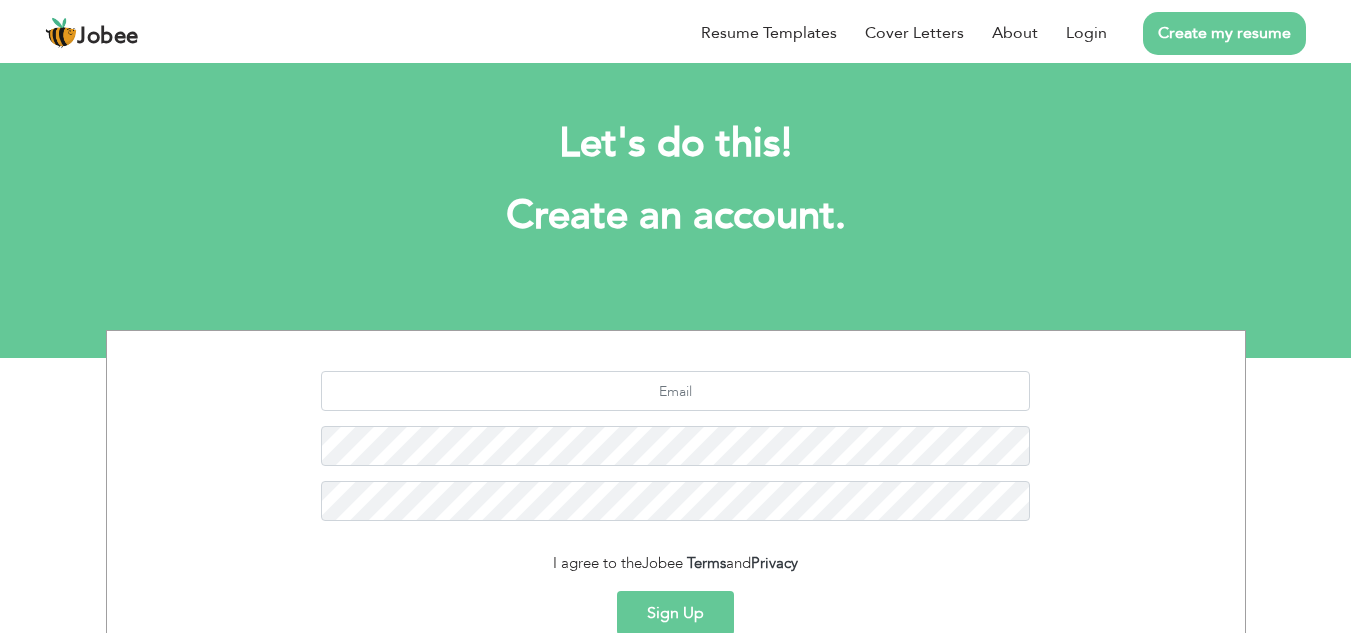 scroll, scrollTop: 0, scrollLeft: 0, axis: both 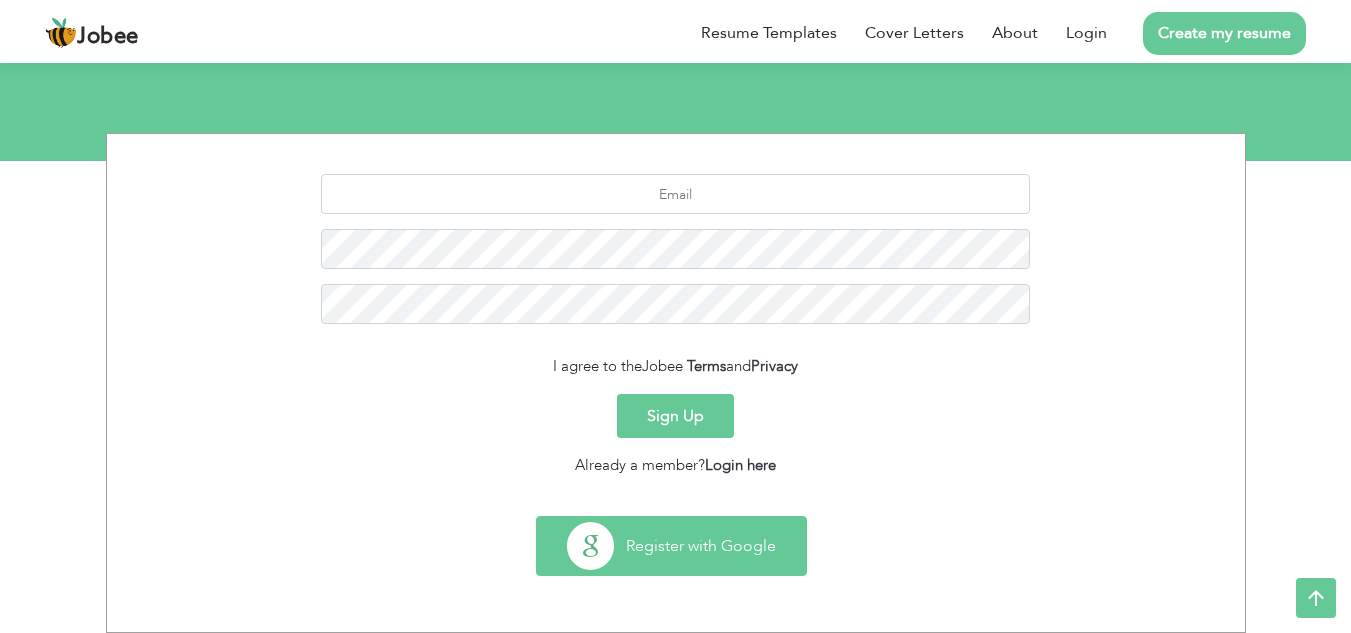 click on "Register with Google" at bounding box center (671, 546) 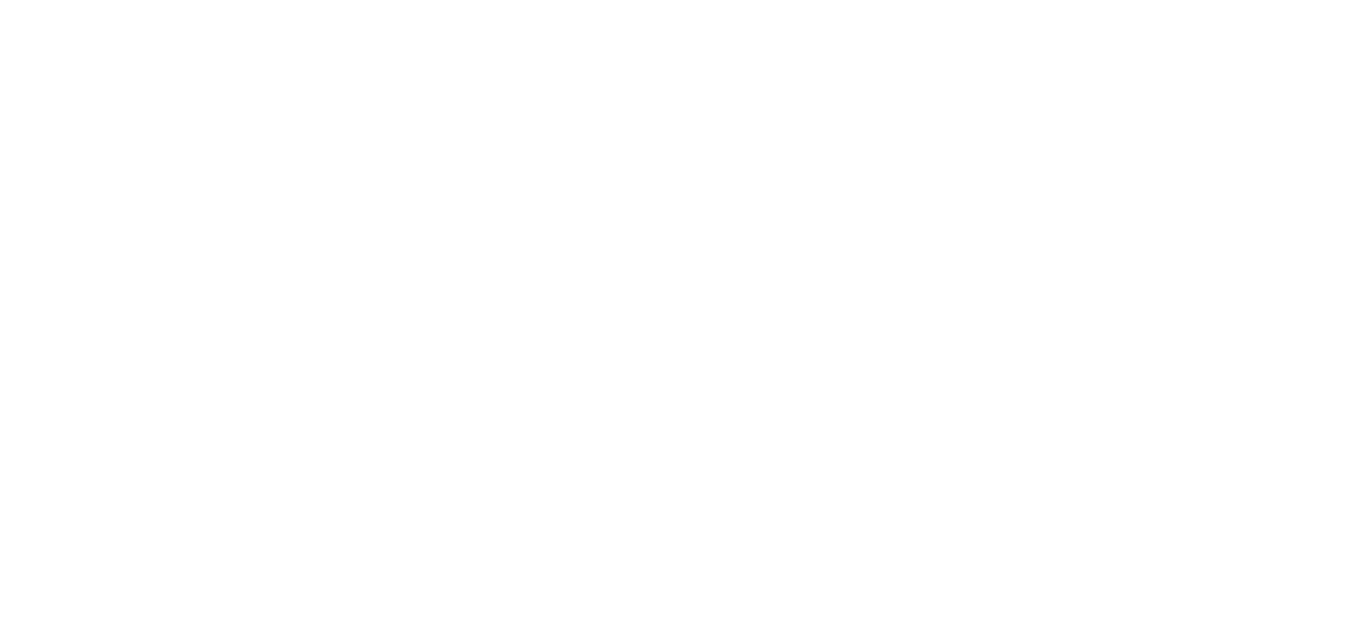 scroll, scrollTop: 0, scrollLeft: 0, axis: both 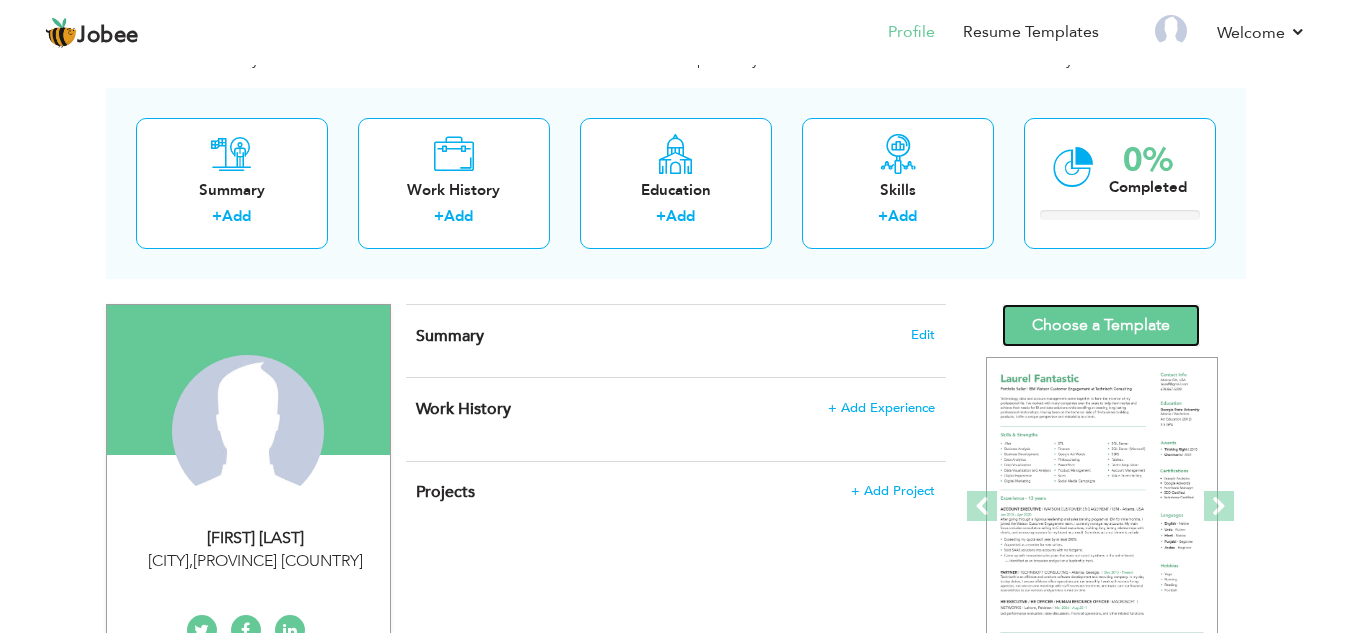click on "Choose a Template" at bounding box center [1101, 325] 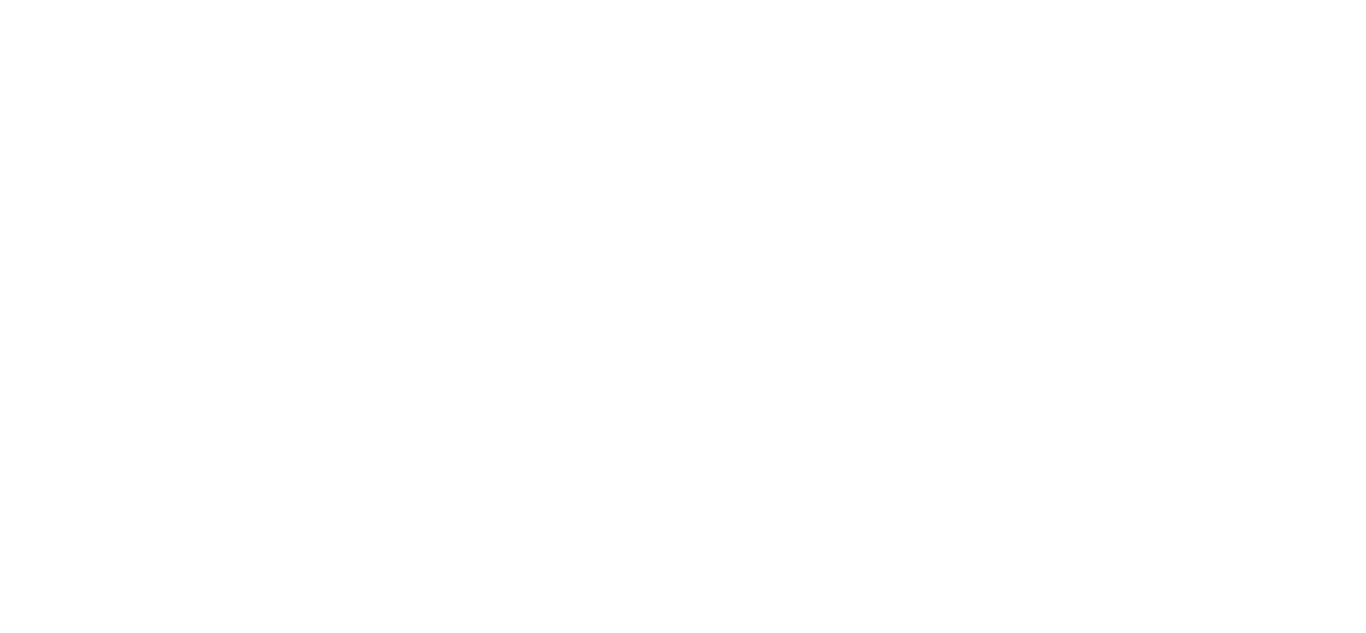 scroll, scrollTop: 0, scrollLeft: 0, axis: both 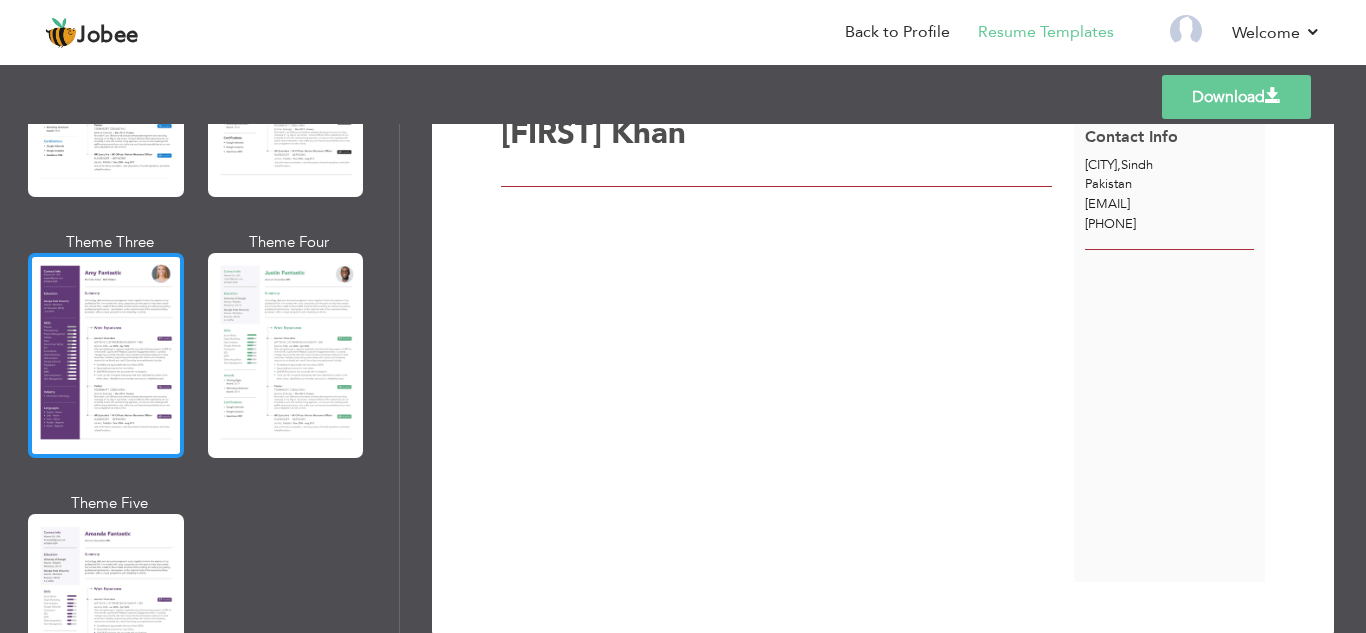 click at bounding box center (106, 355) 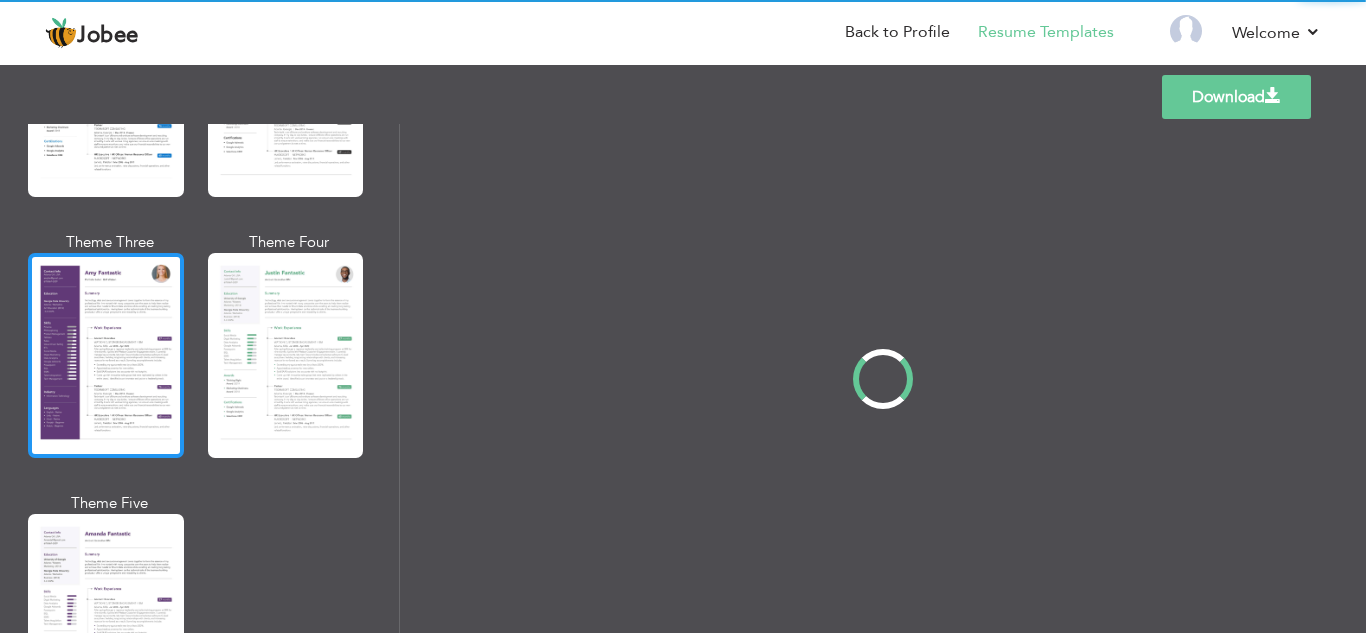 scroll, scrollTop: 0, scrollLeft: 0, axis: both 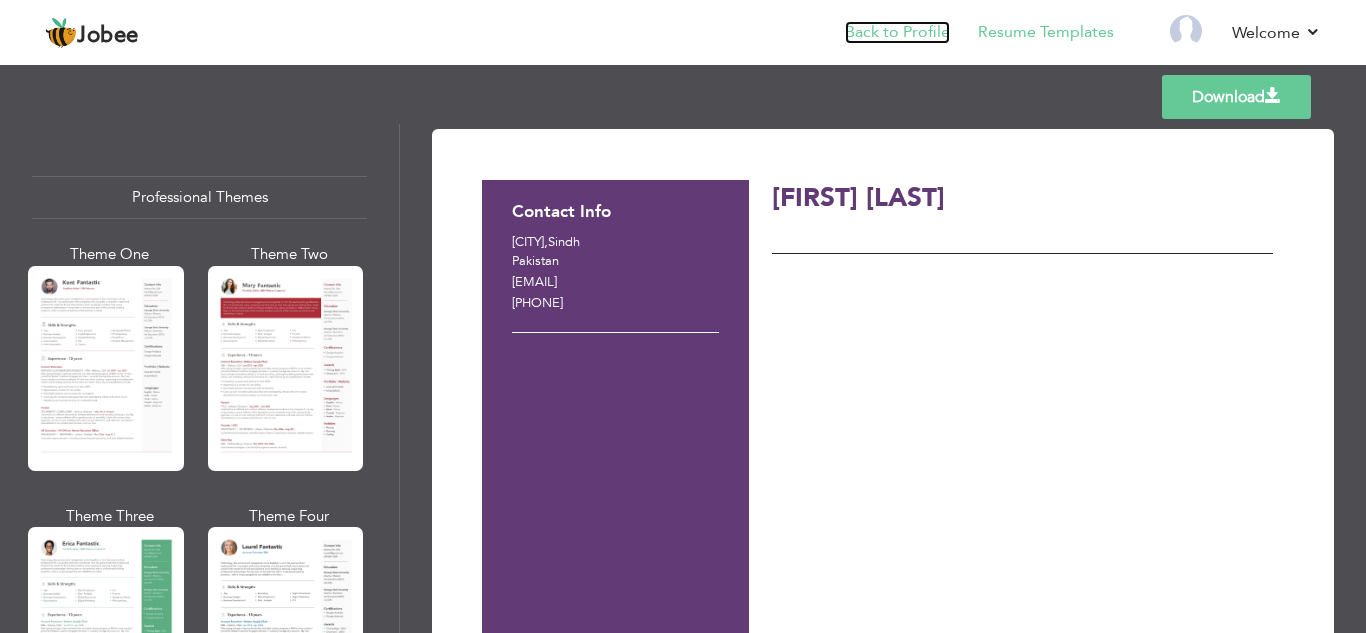 click on "Back to Profile" at bounding box center [897, 32] 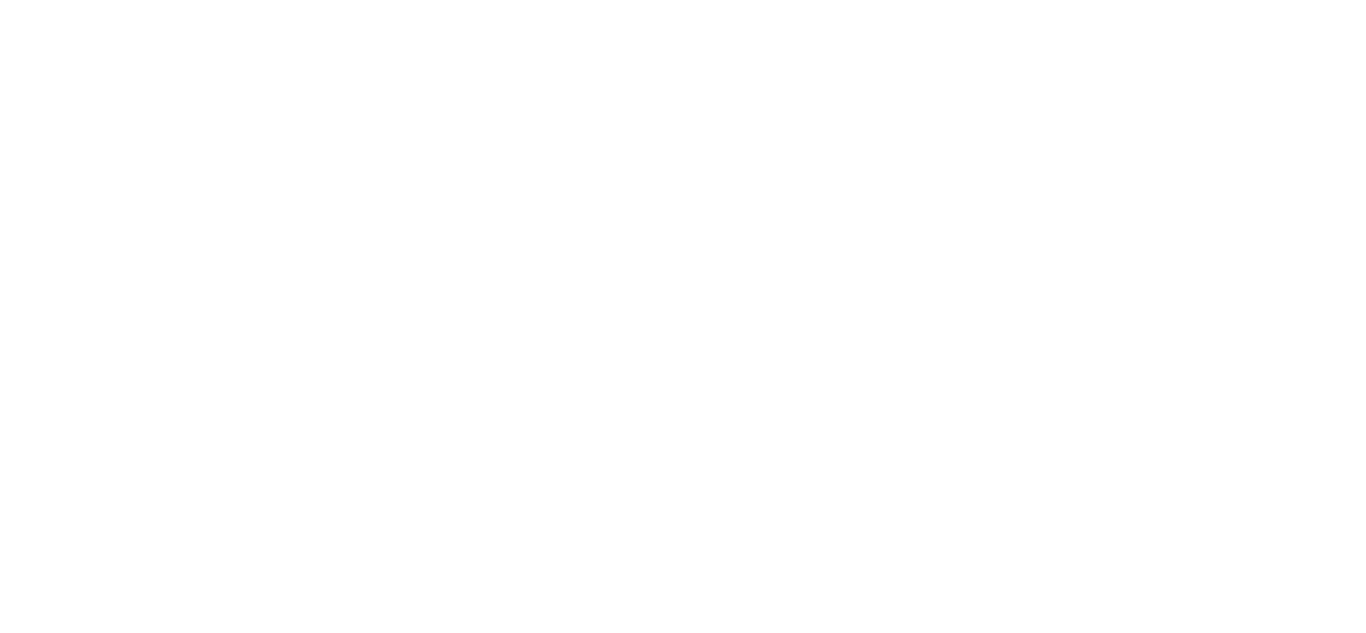 scroll, scrollTop: 0, scrollLeft: 0, axis: both 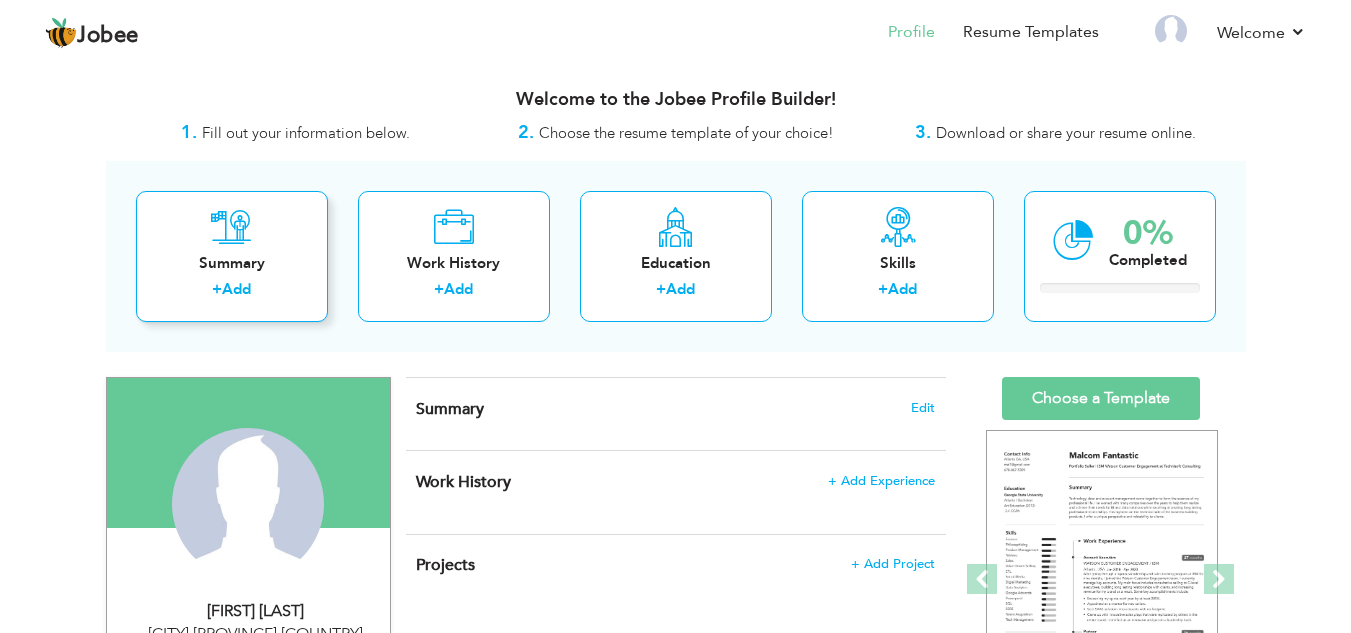 click on "+  Add" at bounding box center [232, 292] 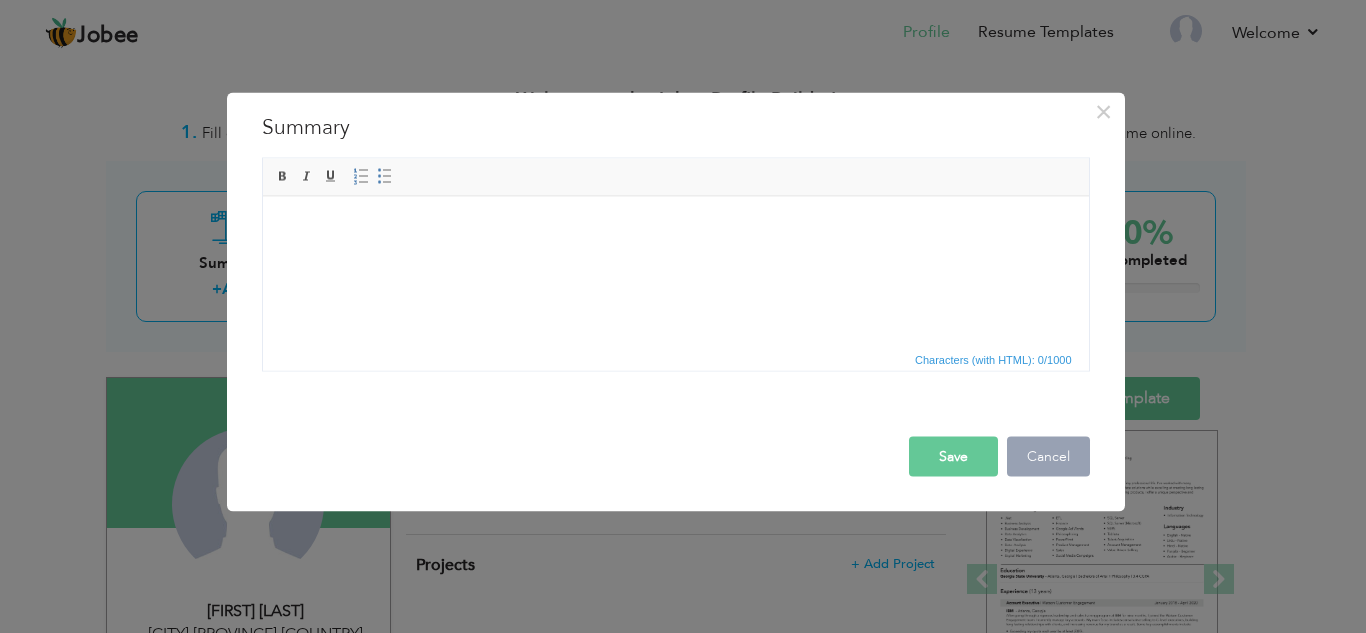 click on "Cancel" at bounding box center (1048, 456) 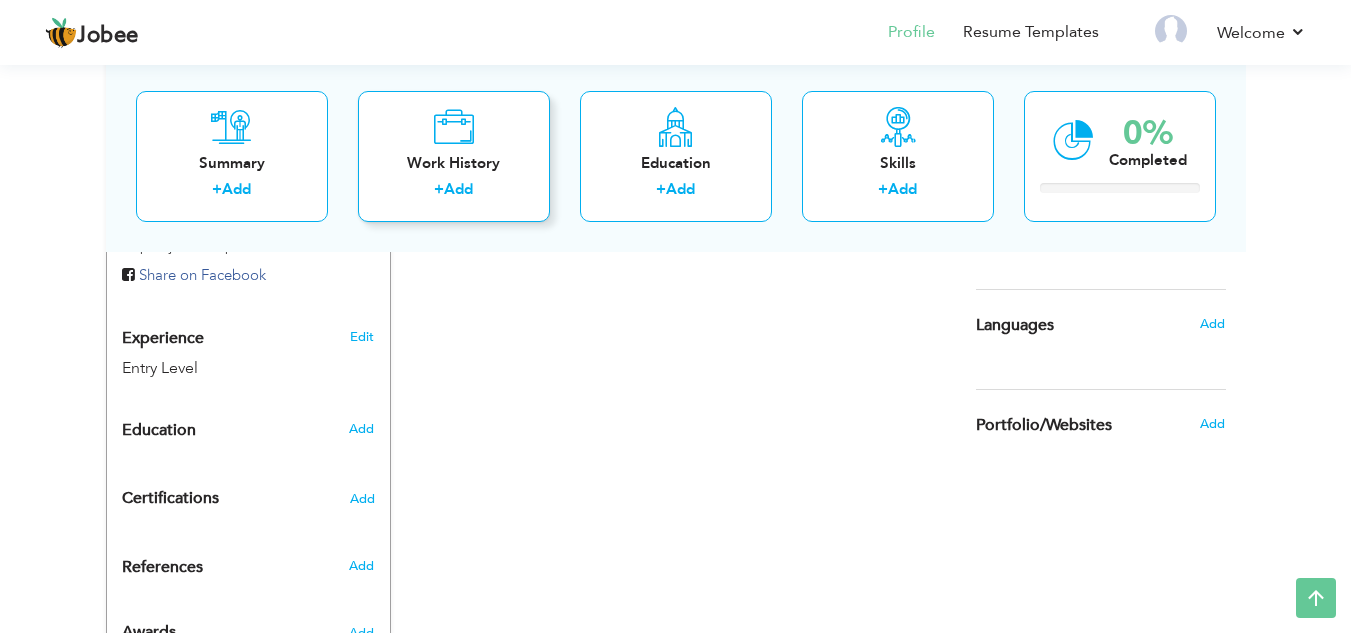 scroll, scrollTop: 648, scrollLeft: 0, axis: vertical 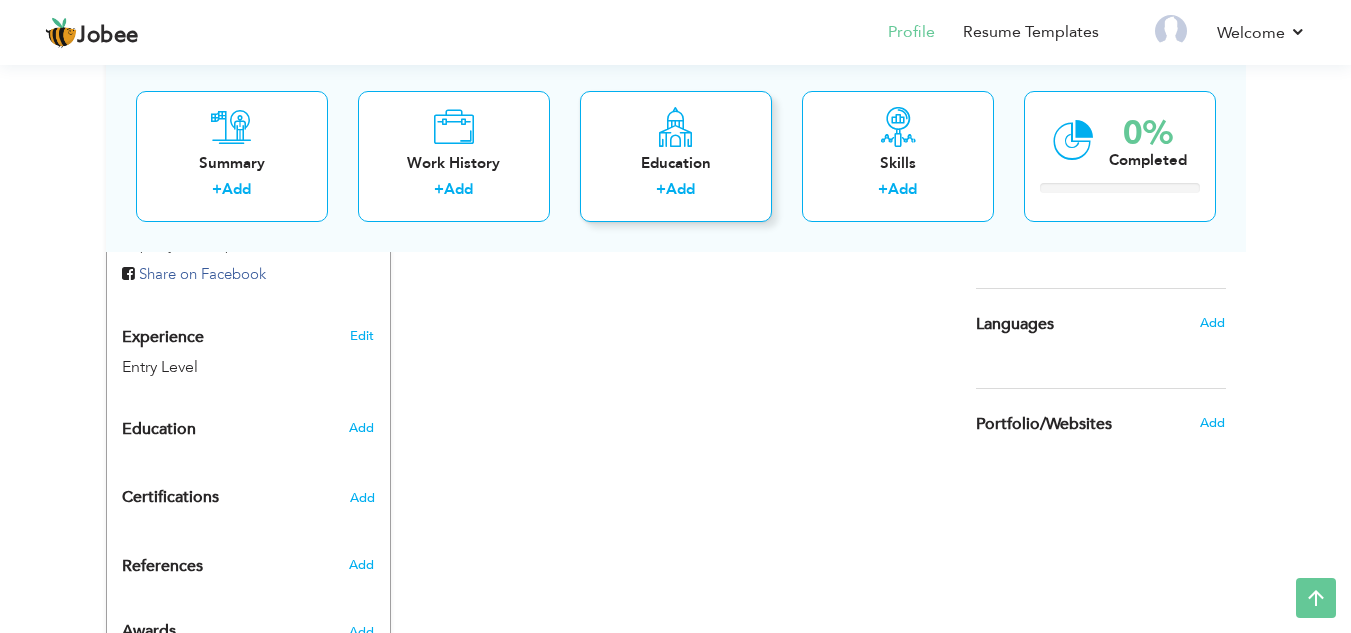 click on "Education
+  Add" at bounding box center (676, 155) 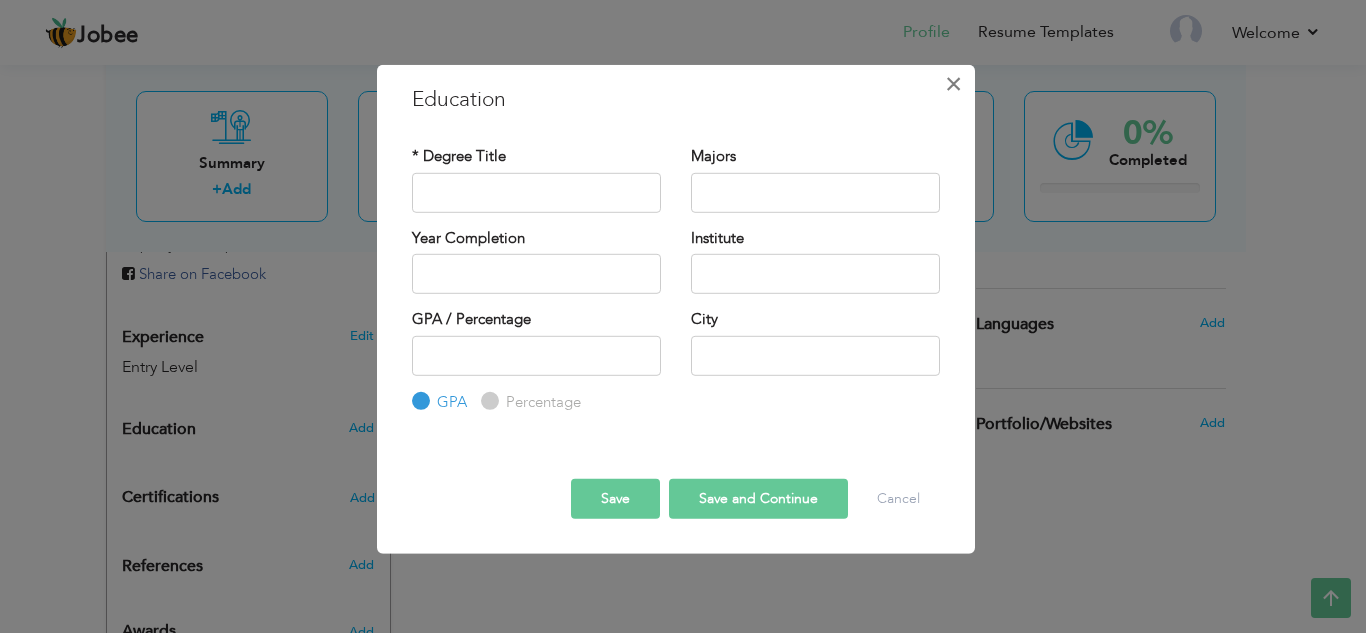click on "×" at bounding box center (953, 83) 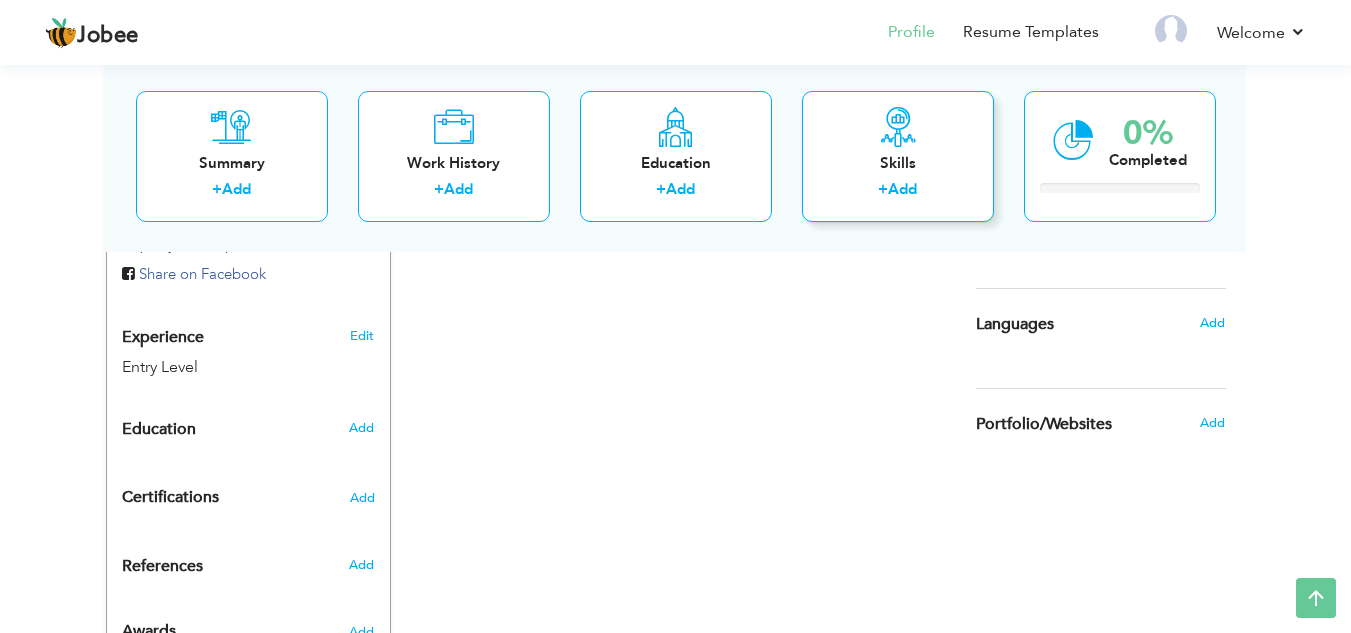 scroll, scrollTop: 734, scrollLeft: 0, axis: vertical 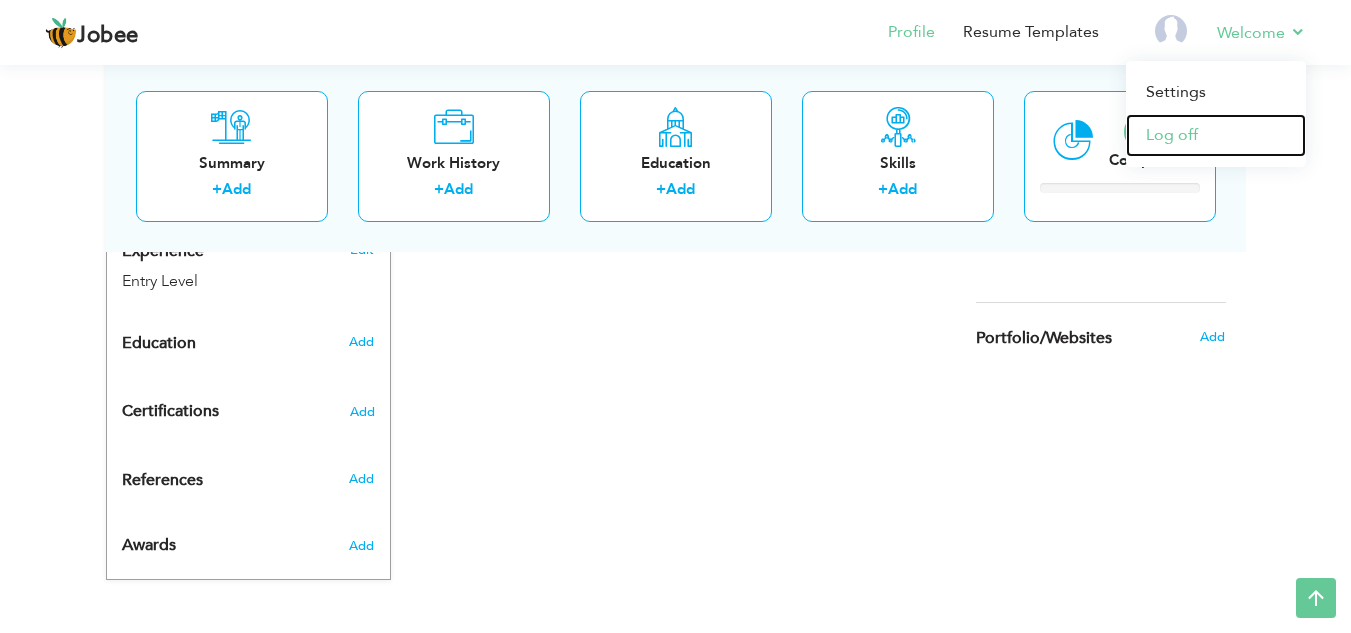 click on "Log off" at bounding box center [1216, 135] 